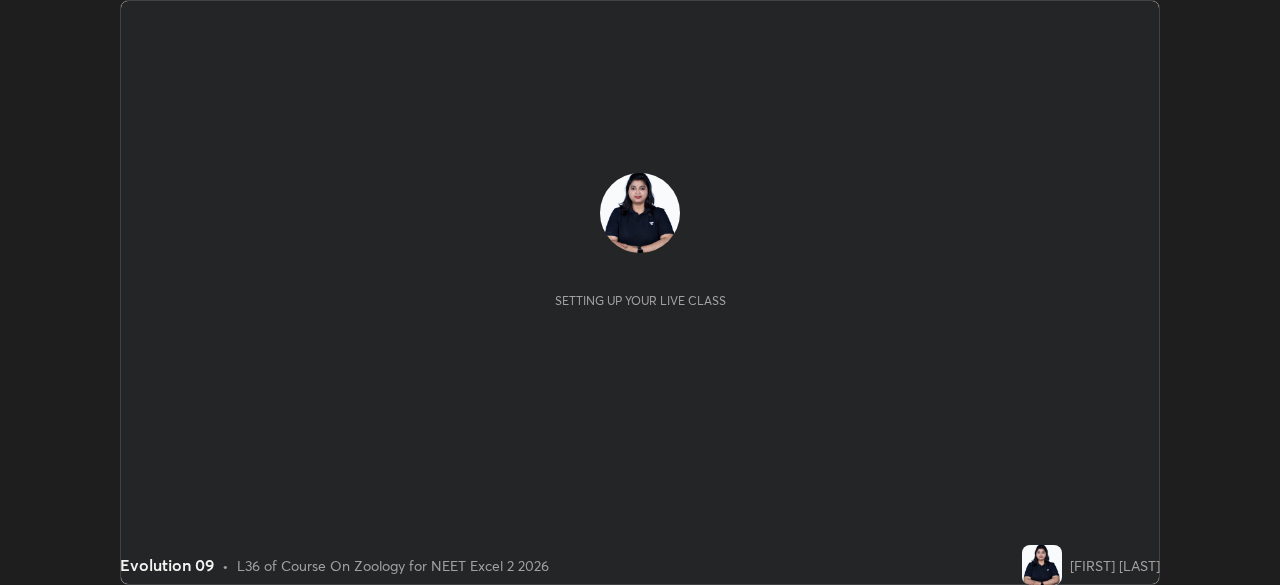 scroll, scrollTop: 0, scrollLeft: 0, axis: both 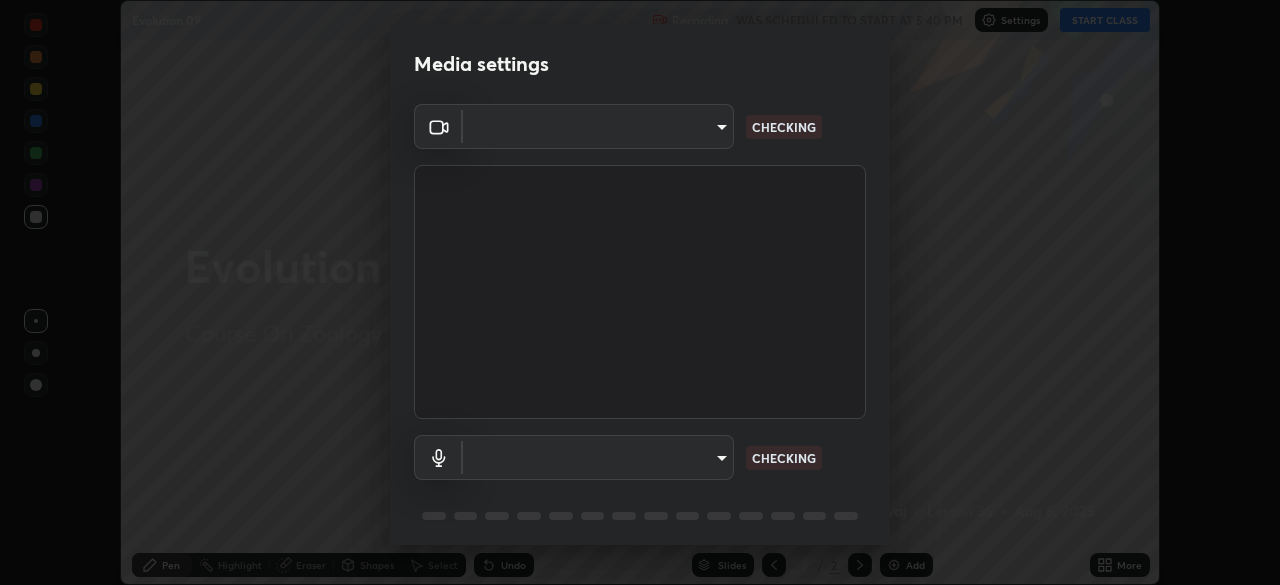 type on "646e766041115afe775193d65f058929323c5316c5d1d13a2c8912e529581f74" 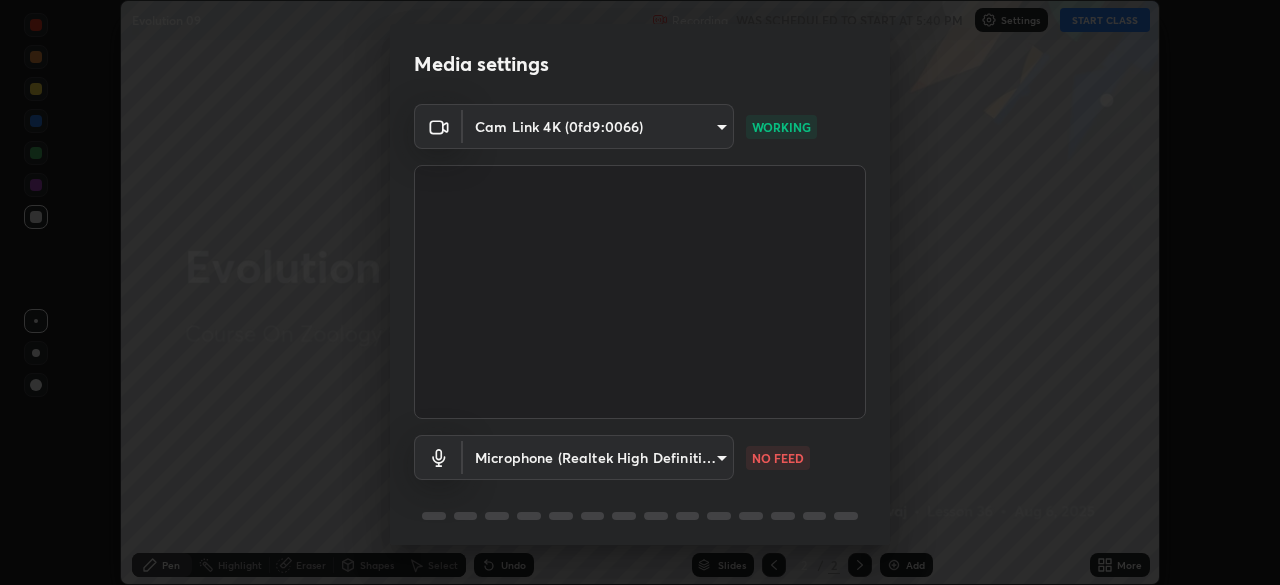click on "Erase all Evolution 09 Recording WAS SCHEDULED TO START AT  5:40 PM Settings START CLASS Setting up your live class Evolution 09 • L36 of Course On Zoology for NEET Excel 2 2026 [FIRST] [LAST] Pen Highlight Eraser Shapes Select Undo Slides 2 / 2 Add More No doubts shared Encourage your learners to ask a doubt for better clarity Report an issue Reason for reporting Buffering Chat not working Audio - Video sync issue Educator video quality low ​ Attach an image Report Media settings Cam Link 4K (0fd9:0066) [HASH] [HASH] NO FEED 1 / 5 Next" at bounding box center [640, 292] 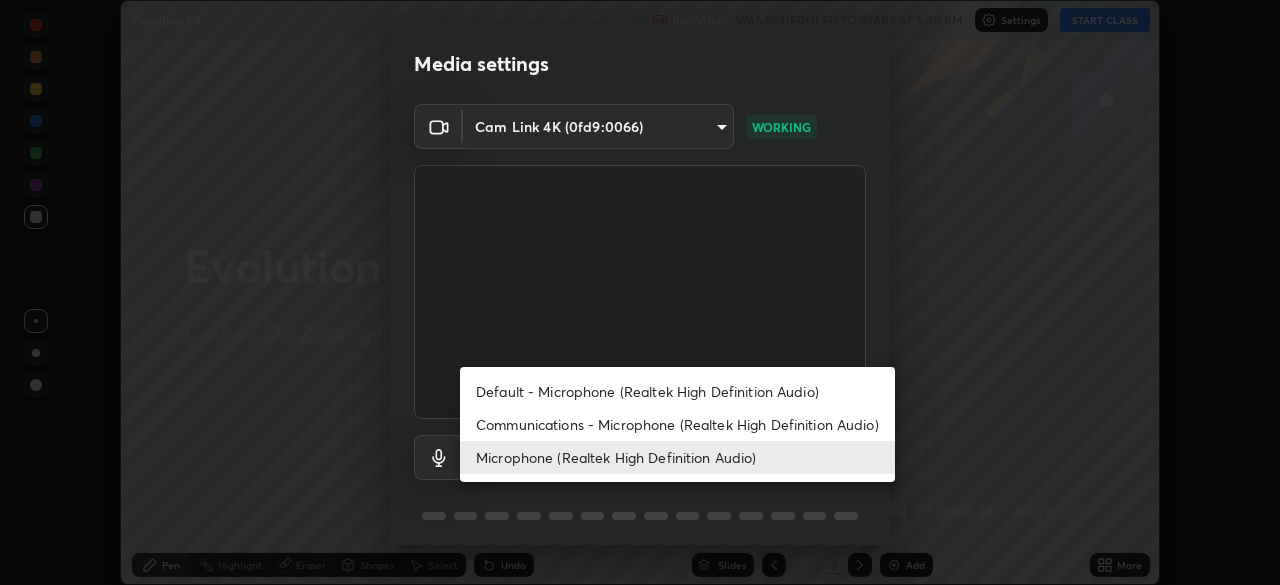 click on "Communications - Microphone (Realtek High Definition Audio)" at bounding box center (677, 424) 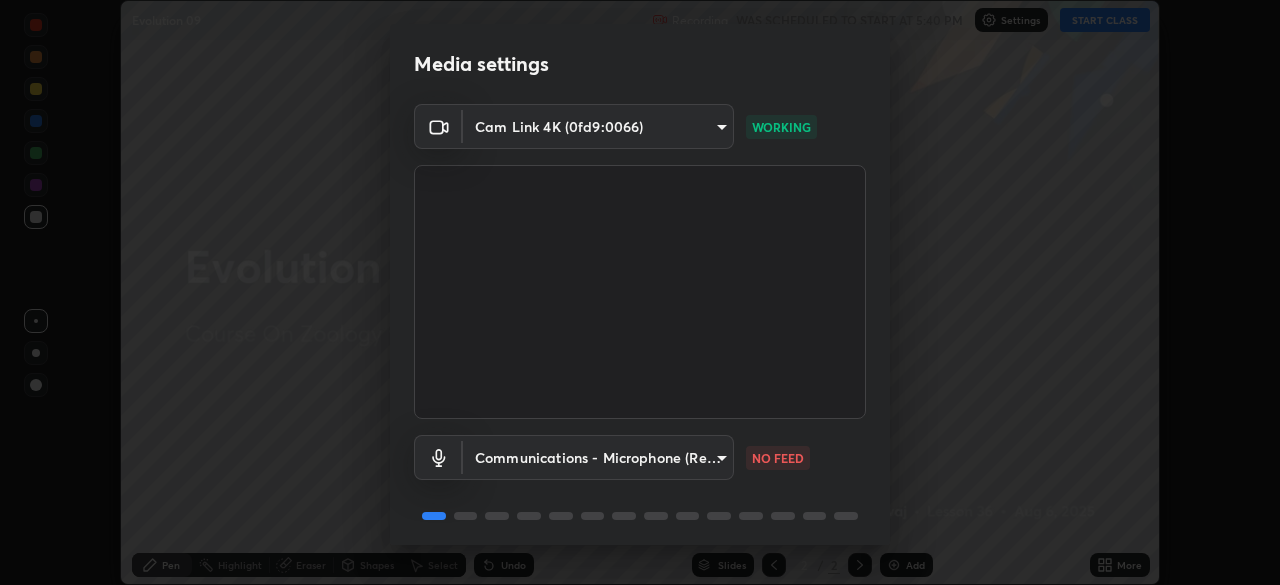 scroll, scrollTop: 71, scrollLeft: 0, axis: vertical 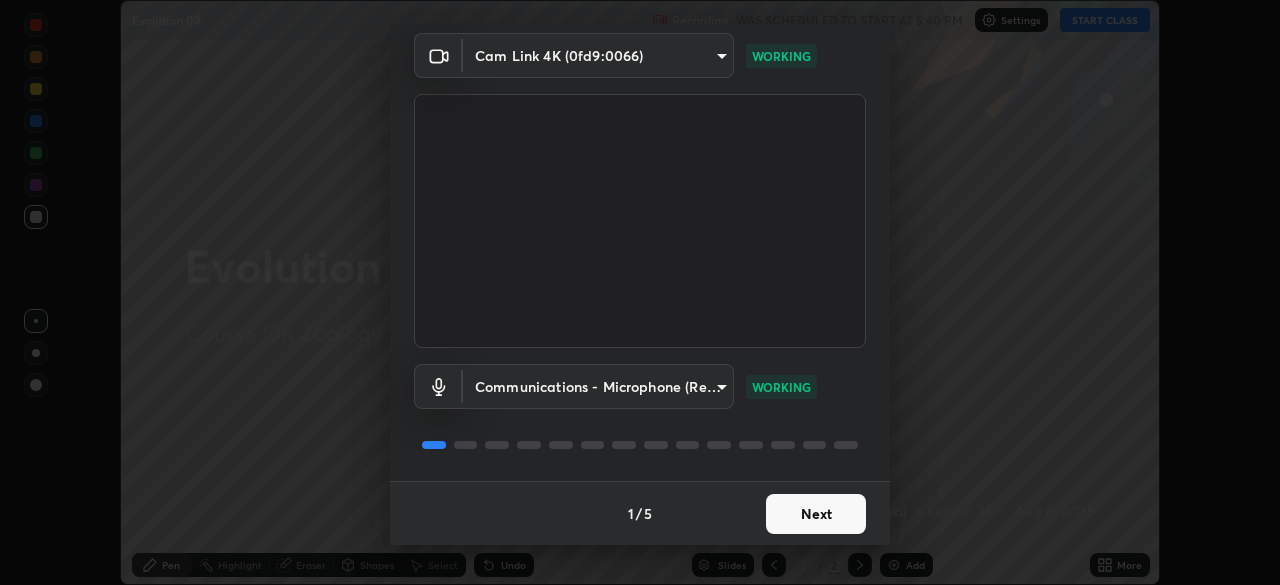 click on "Next" at bounding box center (816, 514) 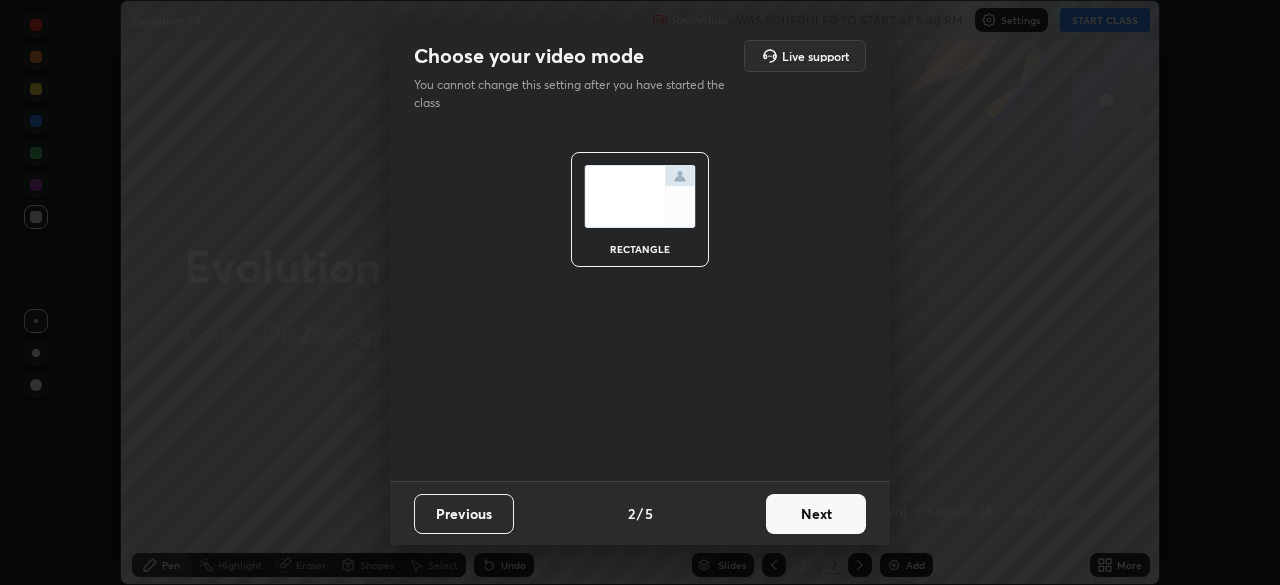 click on "Next" at bounding box center [816, 514] 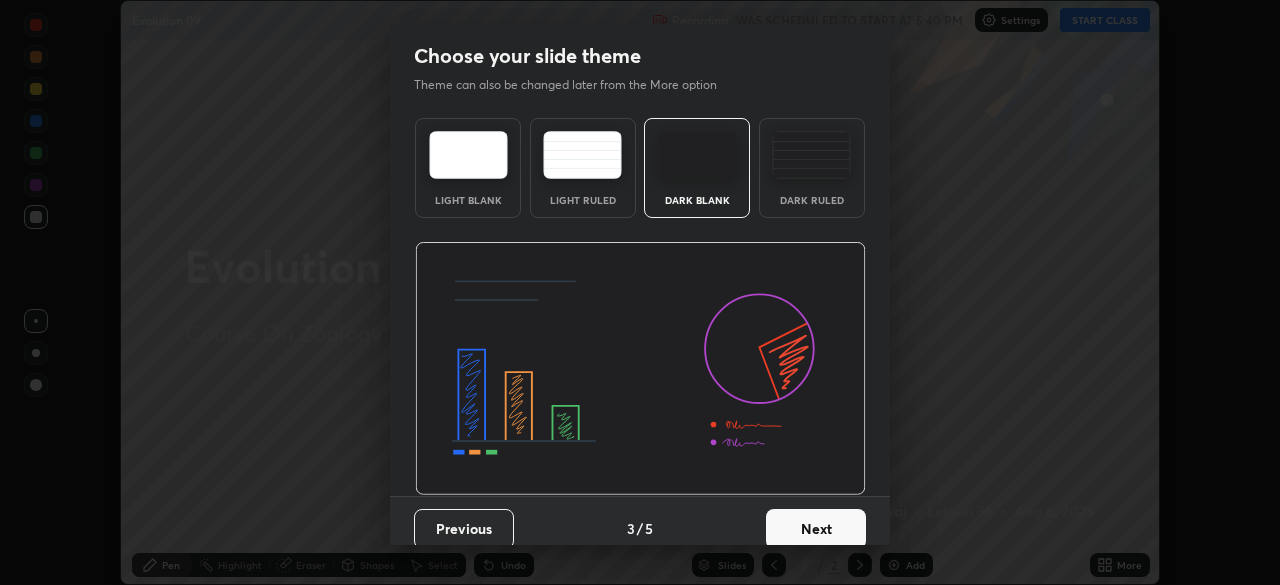click on "Next" at bounding box center [816, 529] 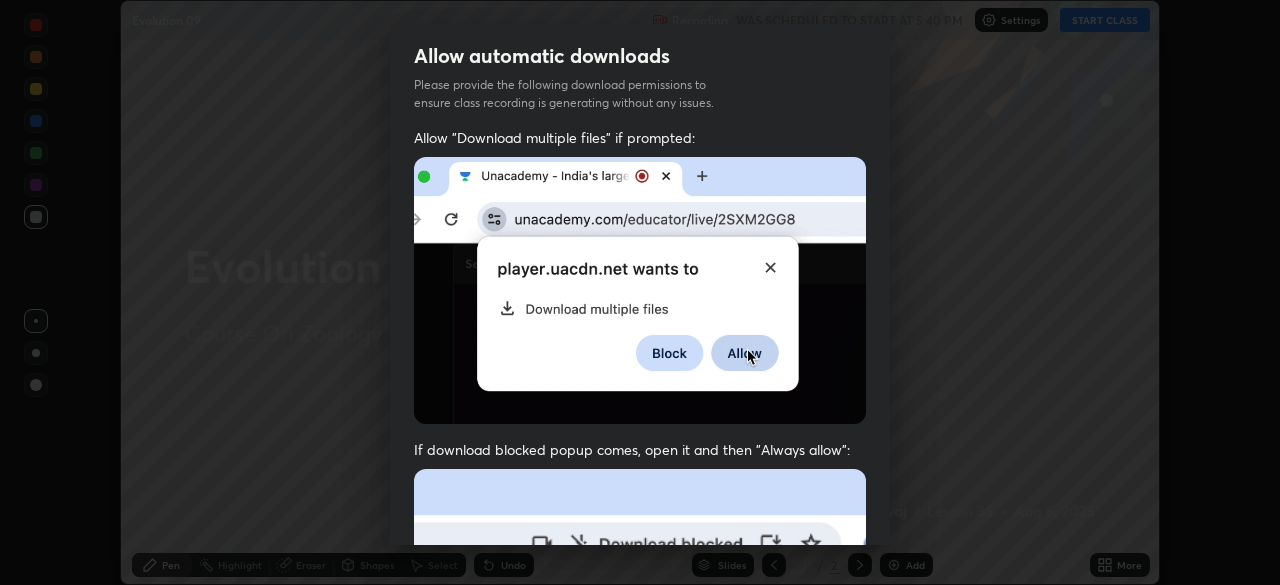click on "Allow "Download multiple files" if prompted: If download blocked popup comes, open it and then "Always allow": I agree that if I don't provide required permissions, class recording will not be generated" at bounding box center [640, 549] 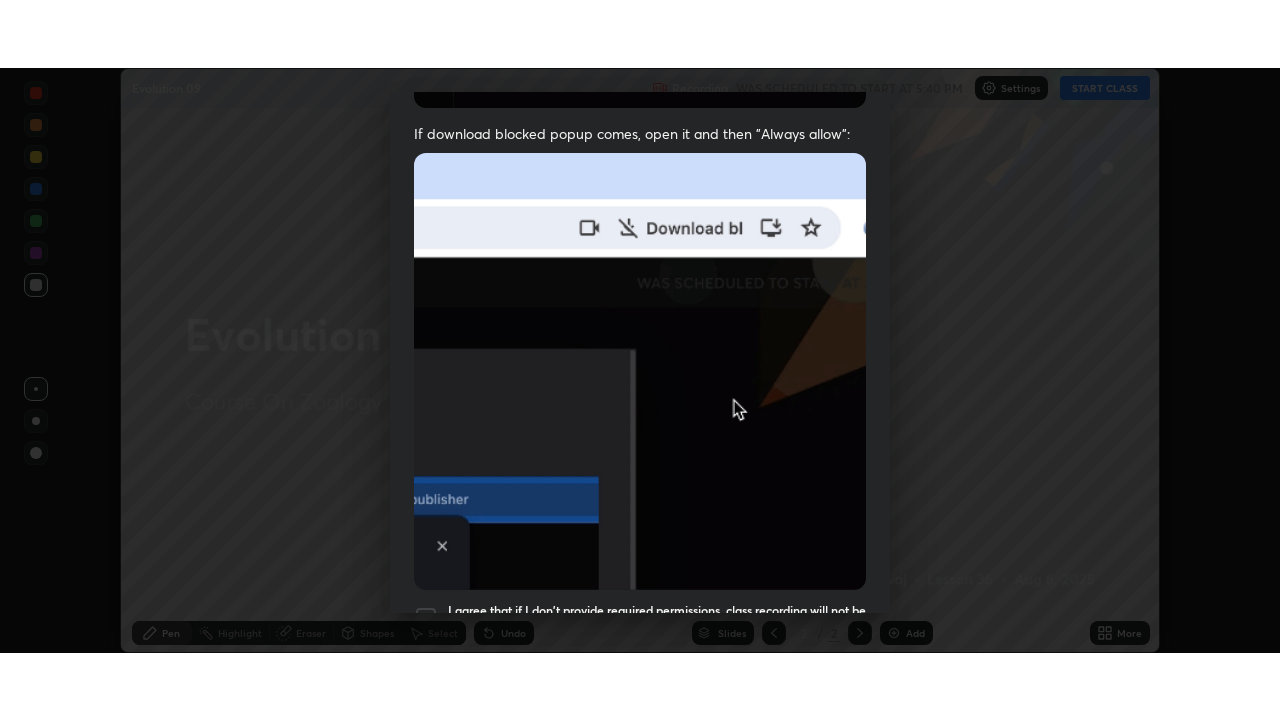 scroll, scrollTop: 479, scrollLeft: 0, axis: vertical 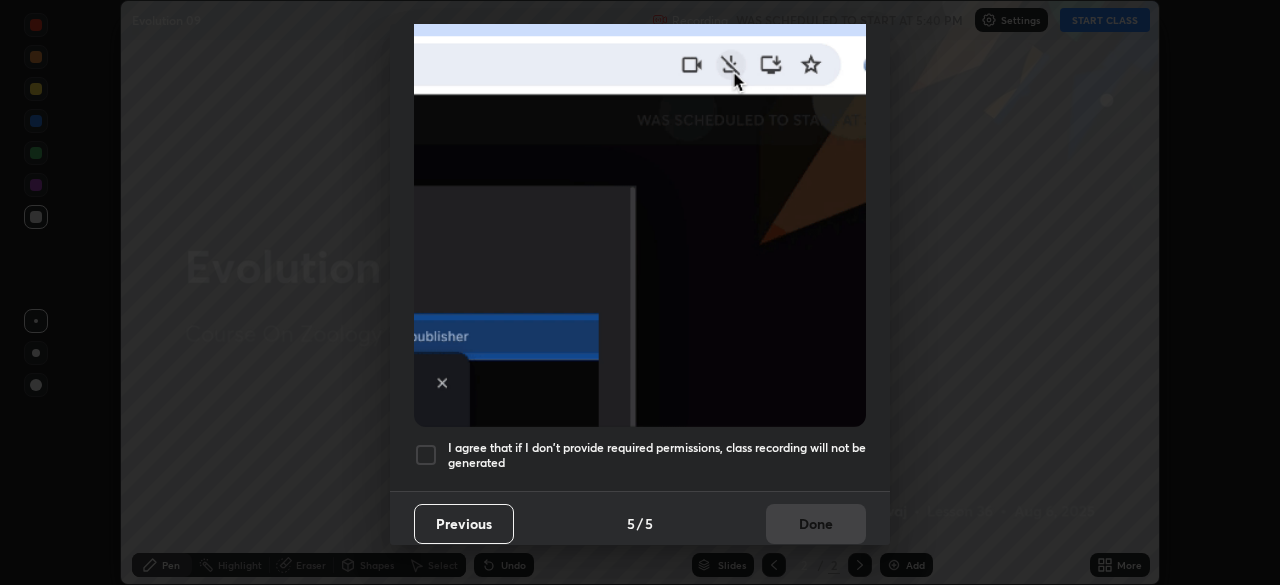click at bounding box center (426, 455) 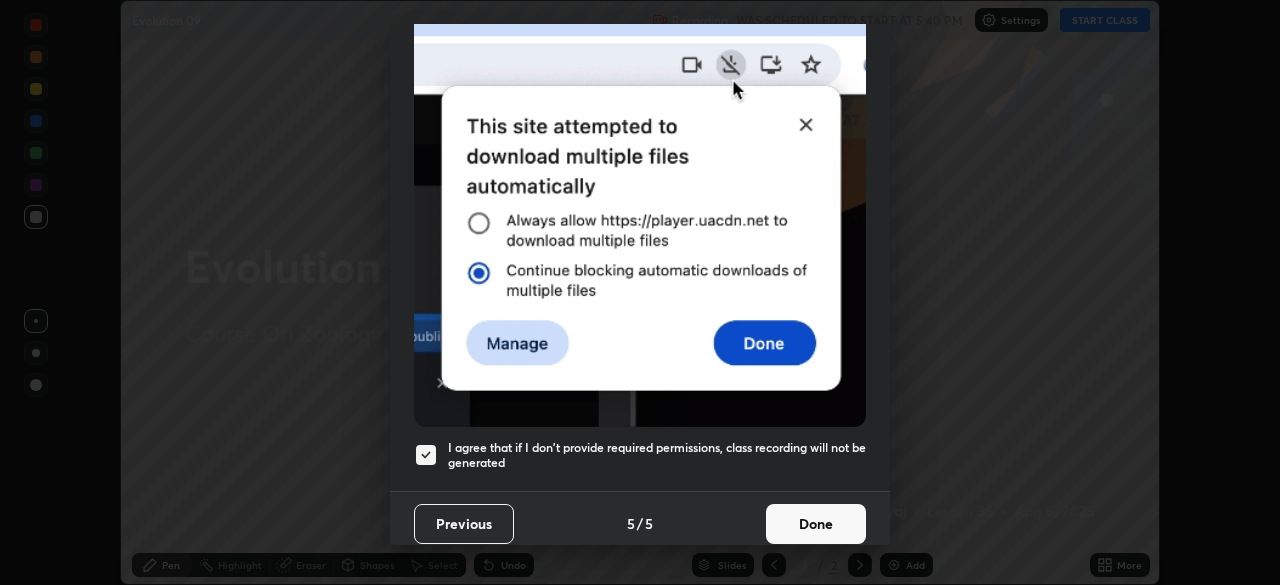 click on "Done" at bounding box center (816, 524) 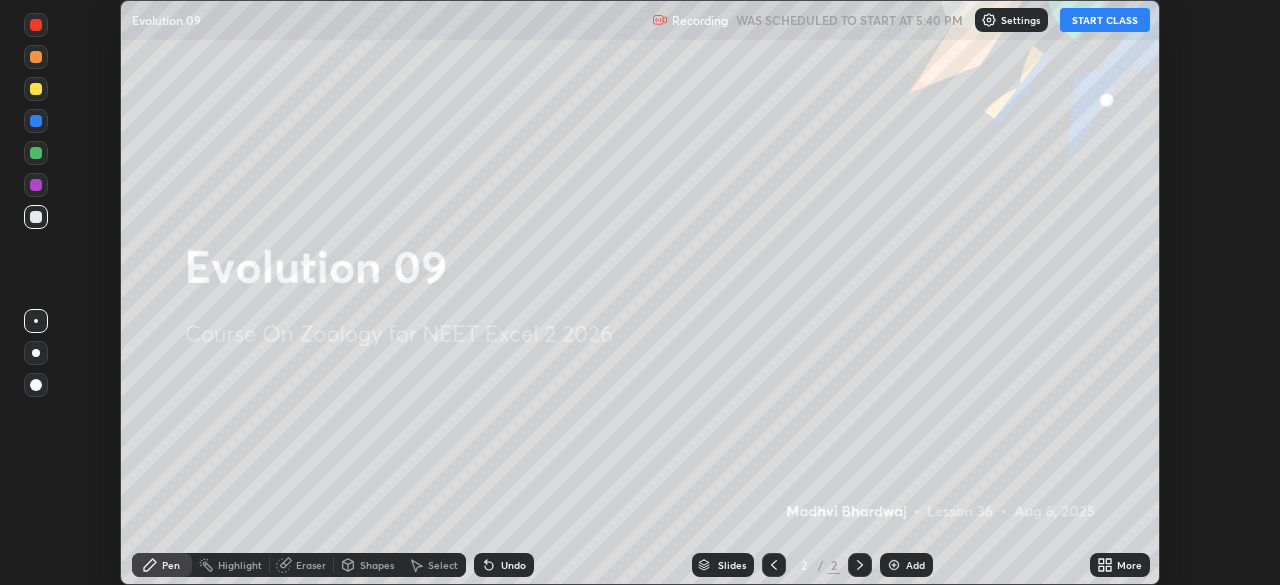 click on "START CLASS" at bounding box center [1105, 20] 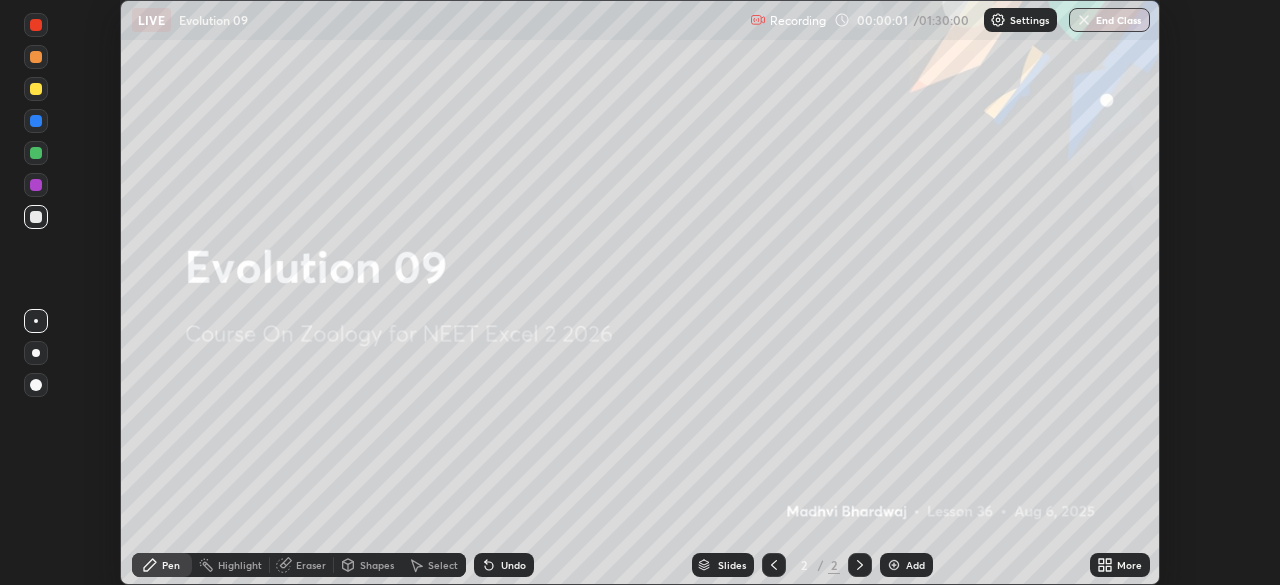 click 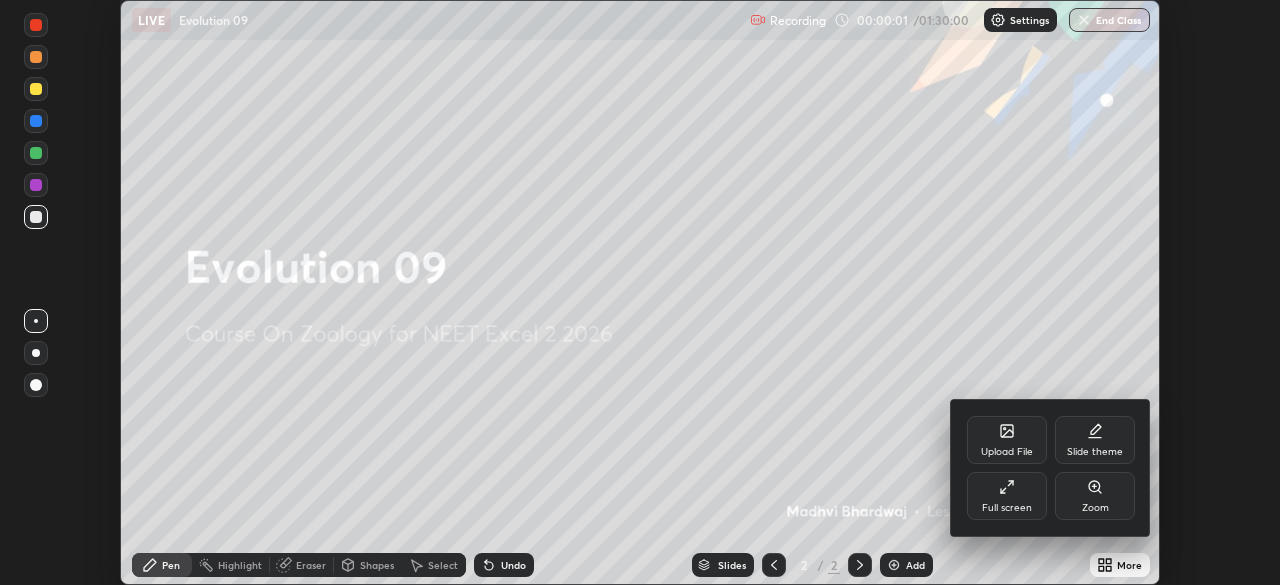 click on "Full screen" at bounding box center (1007, 496) 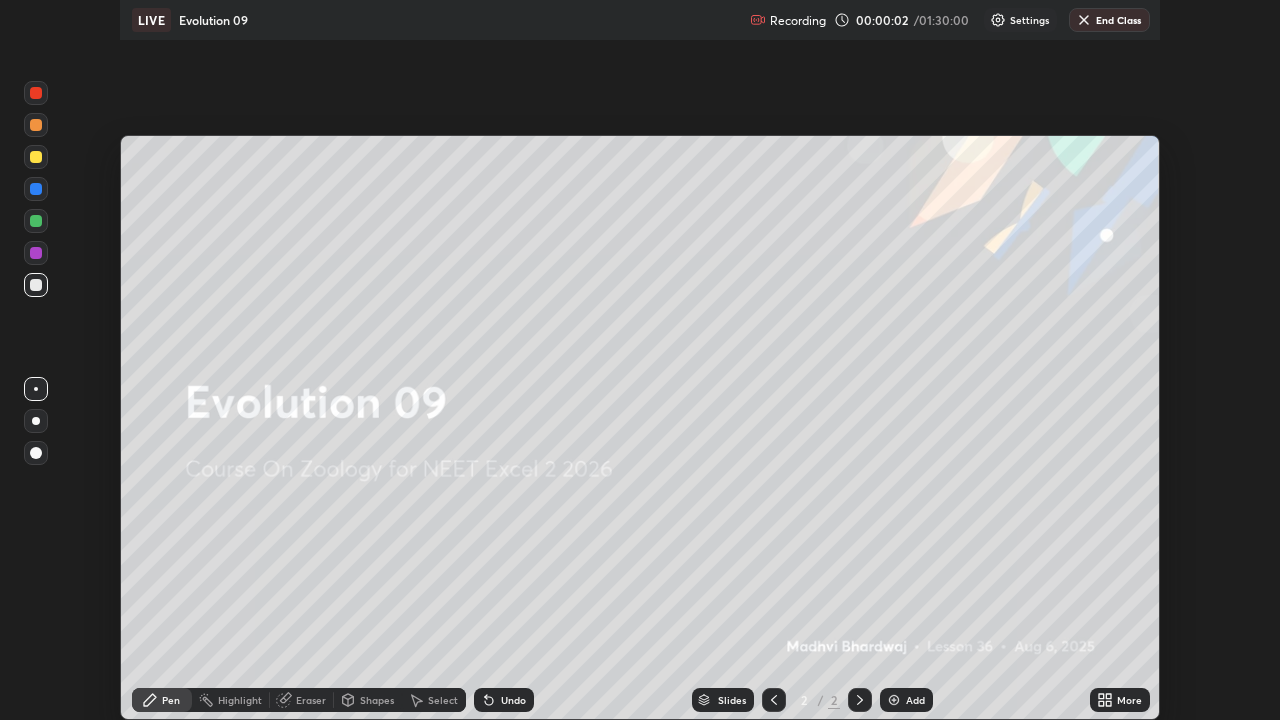 scroll, scrollTop: 99280, scrollLeft: 98720, axis: both 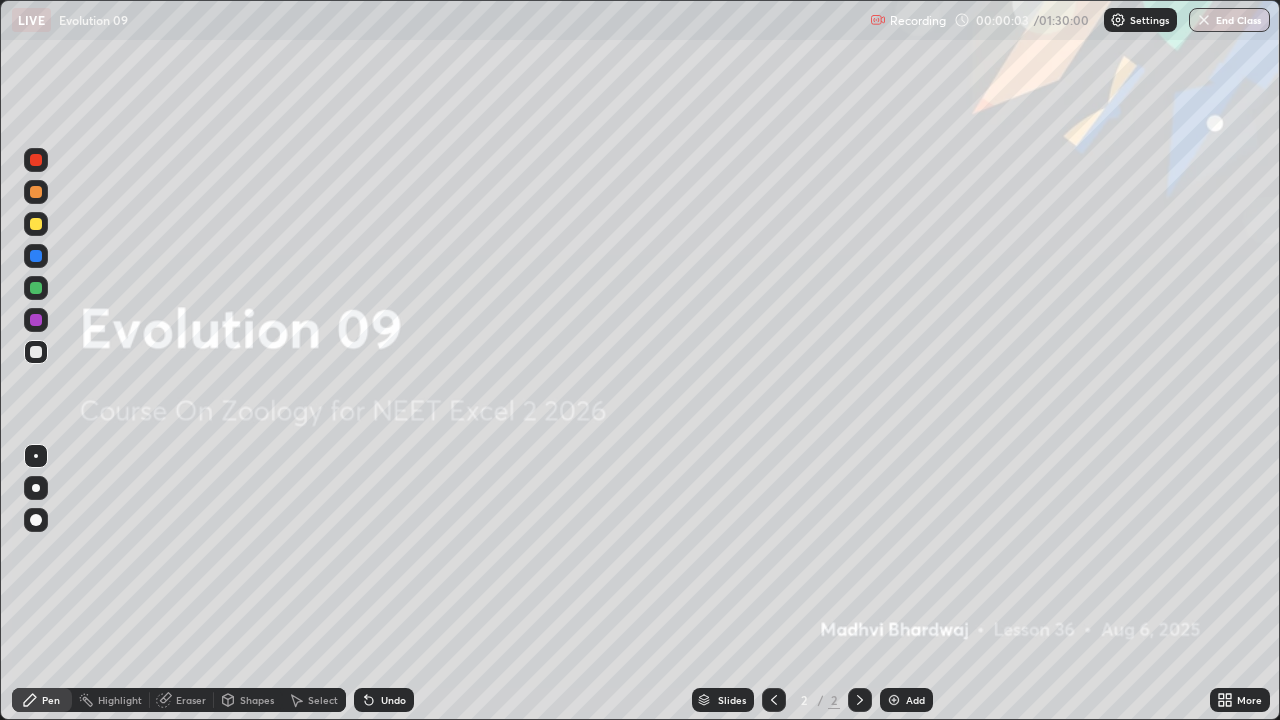click on "Add" at bounding box center (906, 700) 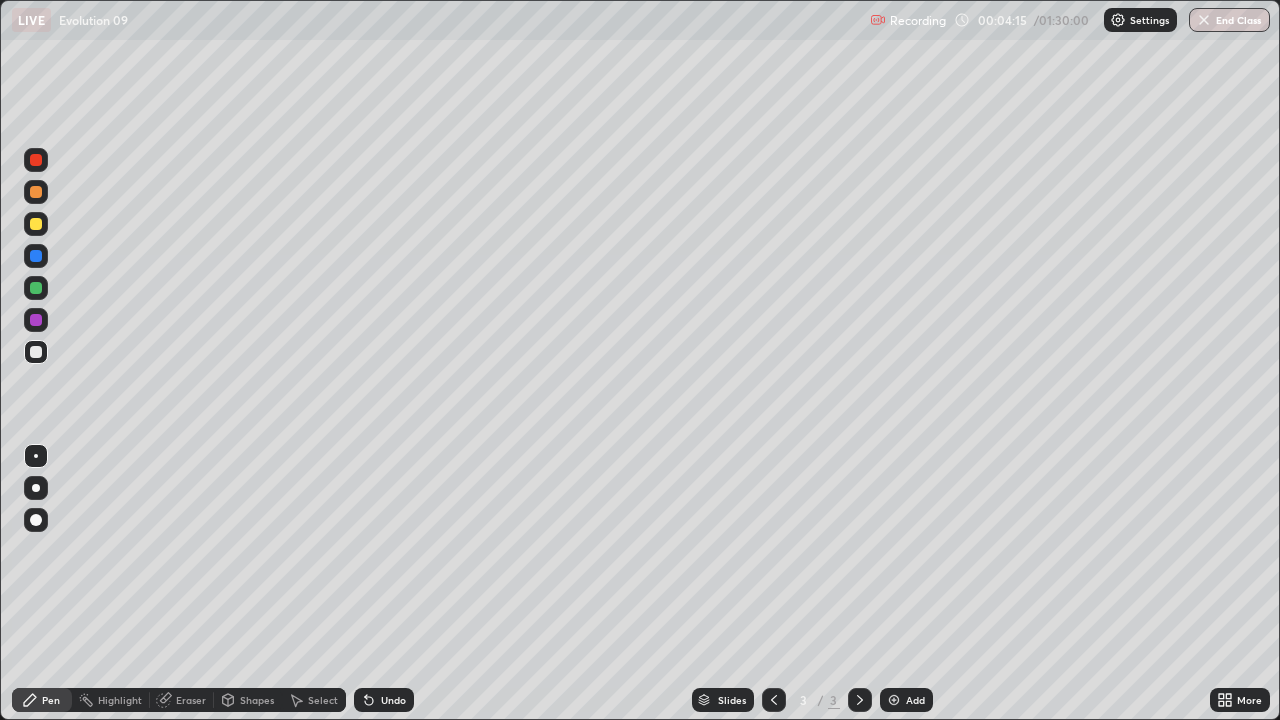 click at bounding box center (36, 224) 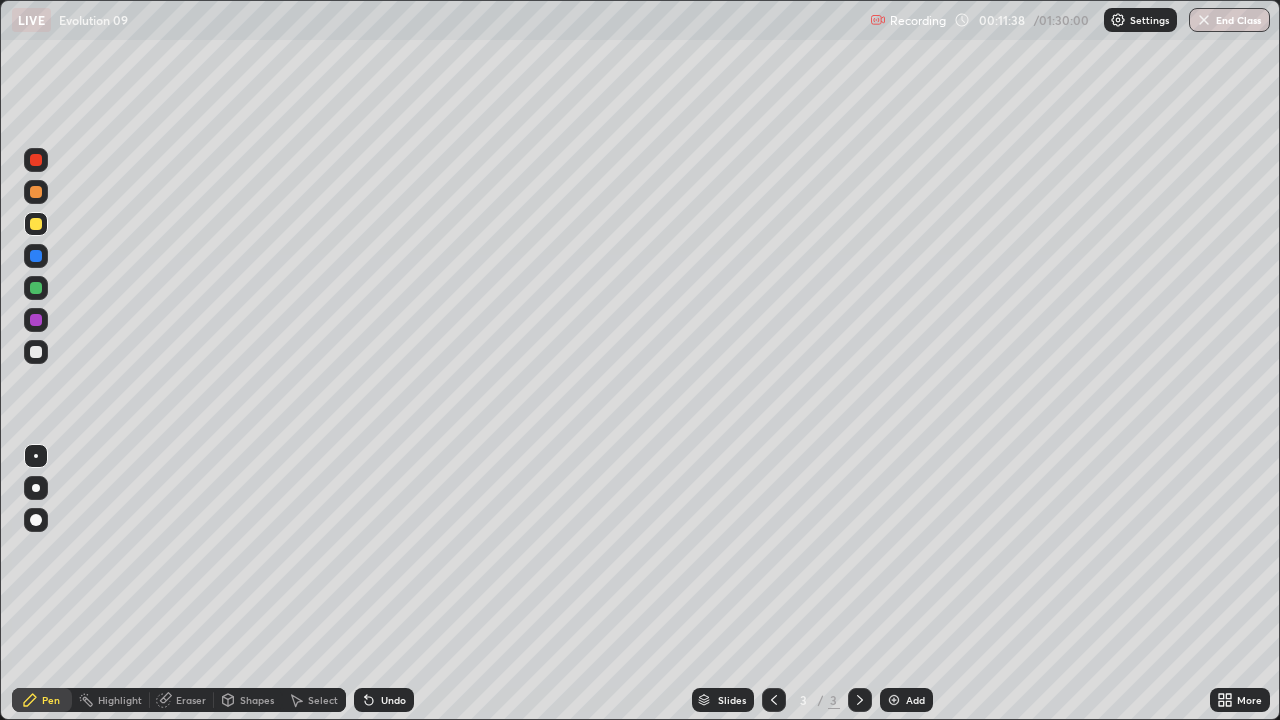 click at bounding box center (36, 352) 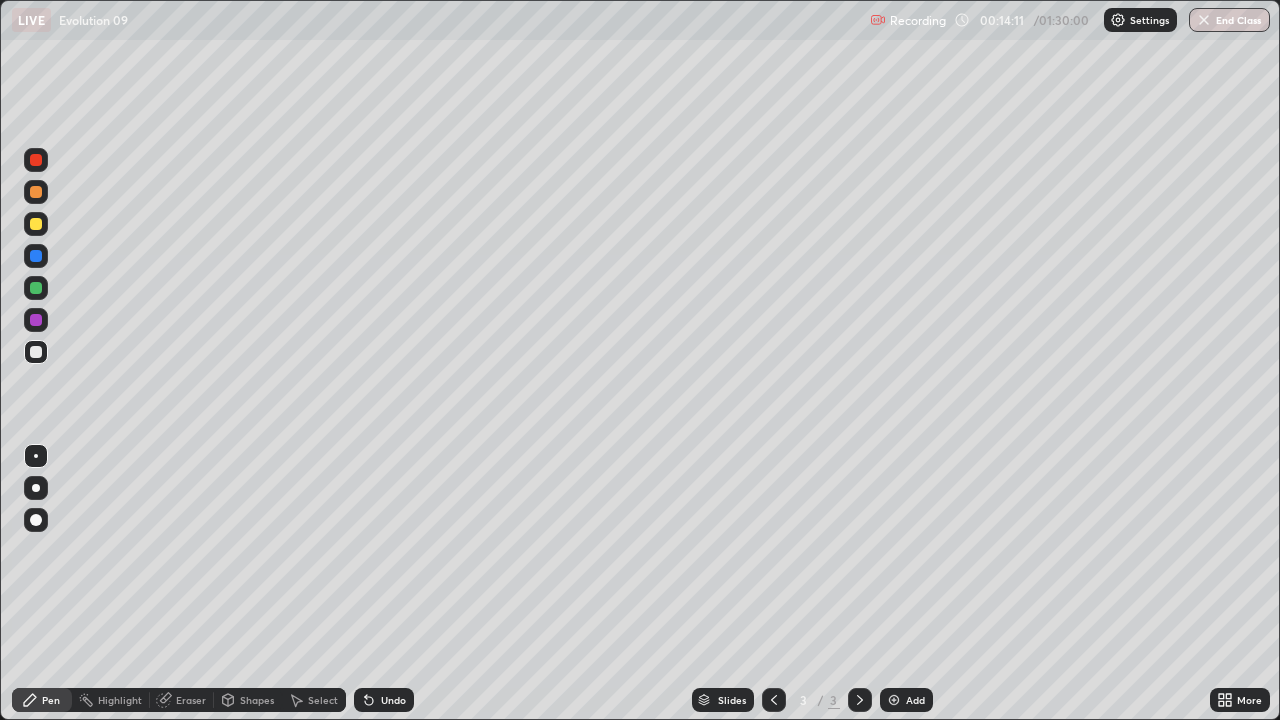 click at bounding box center (36, 224) 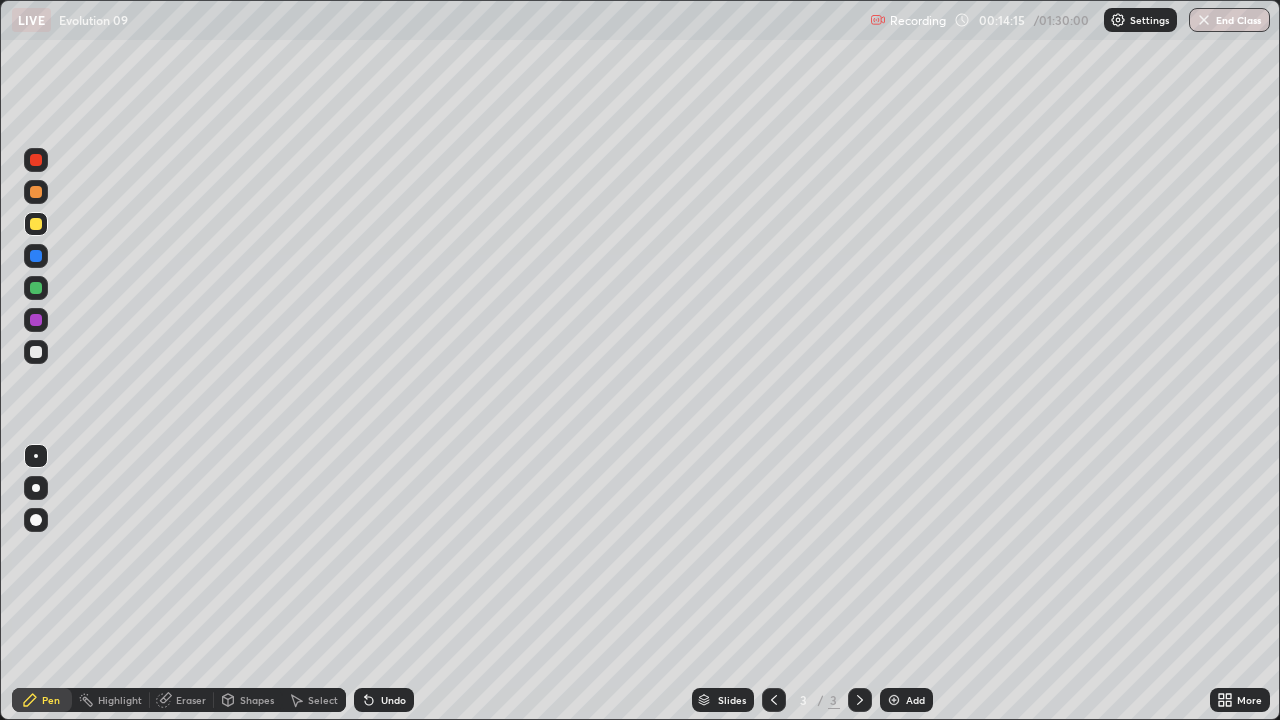 click on "Undo" at bounding box center [393, 700] 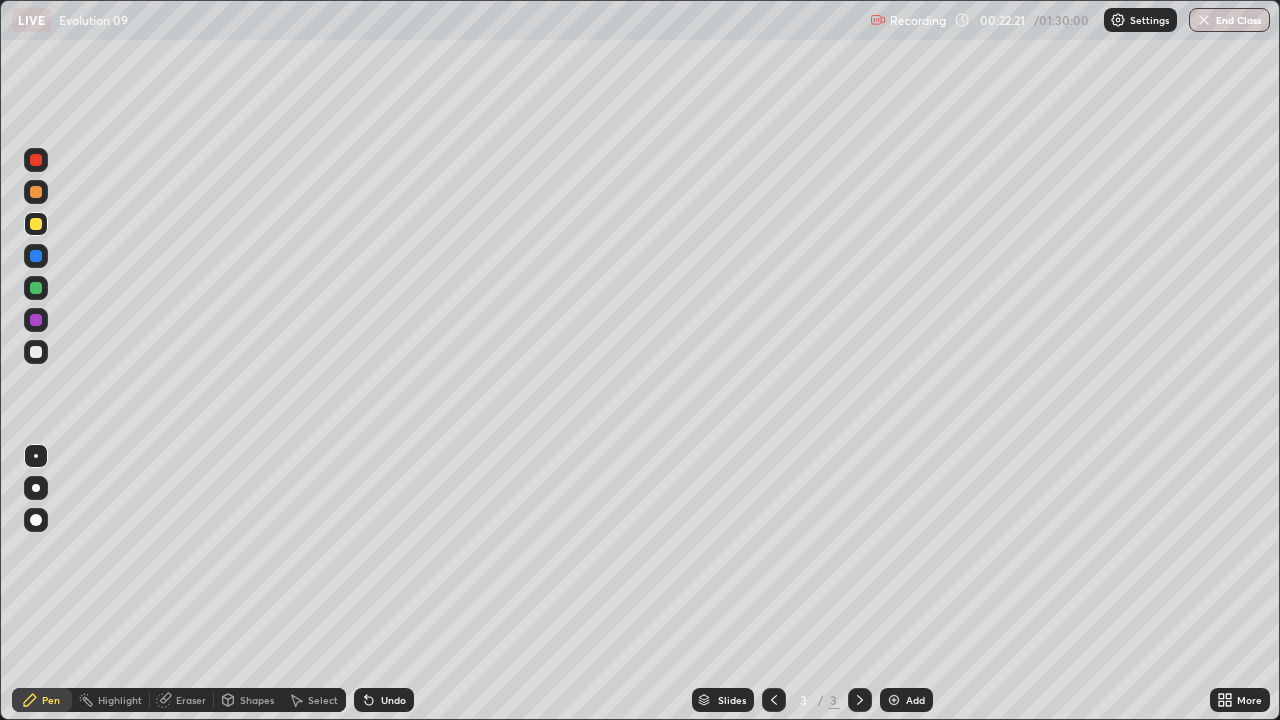 click at bounding box center [36, 352] 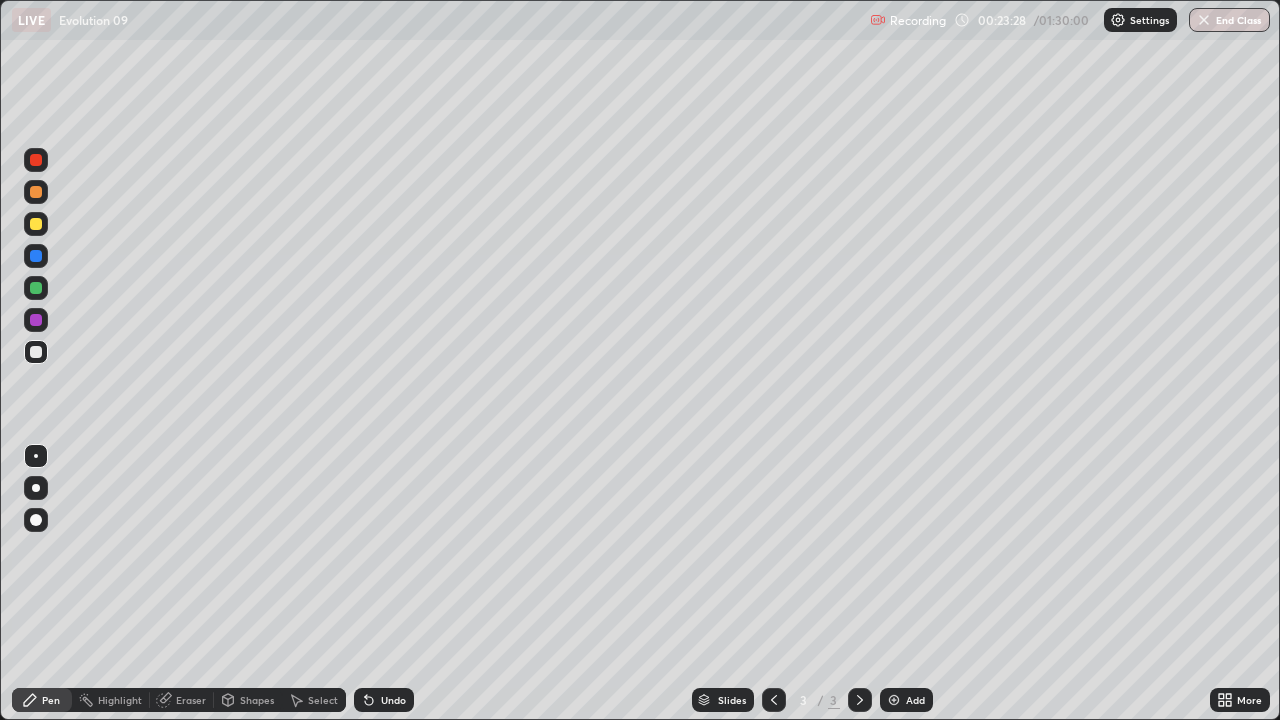 click at bounding box center [894, 700] 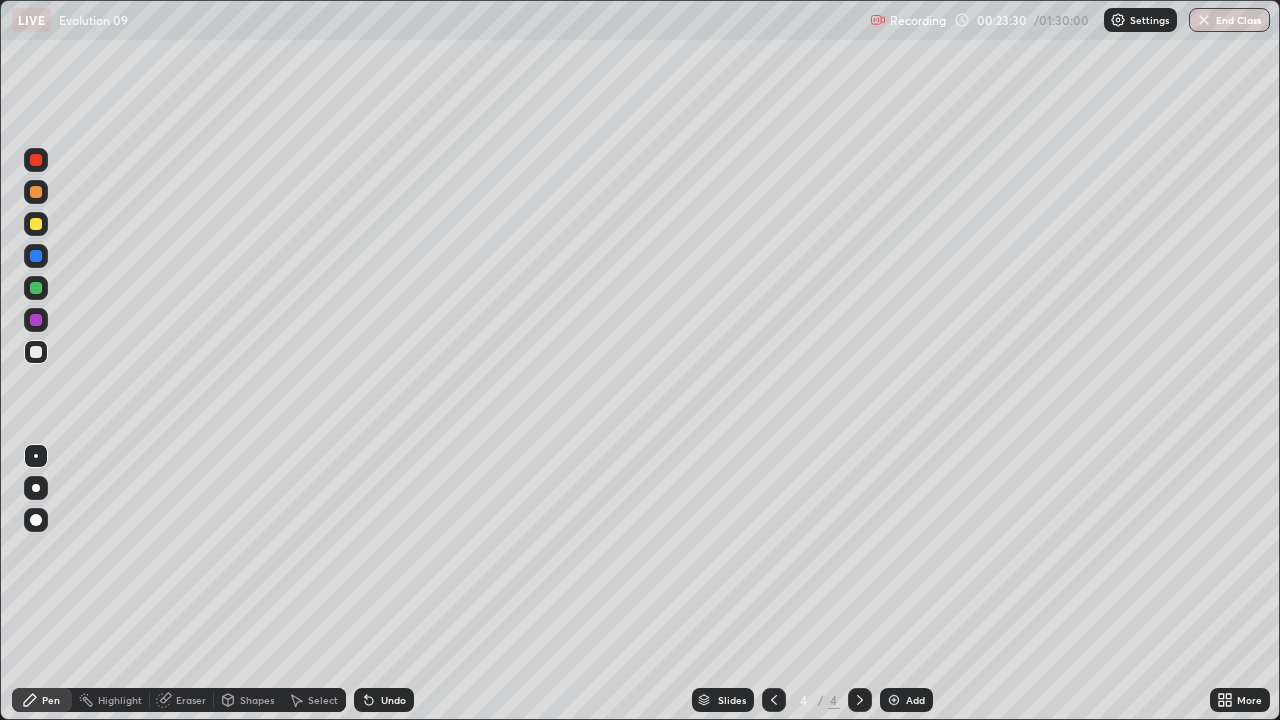 click at bounding box center [36, 224] 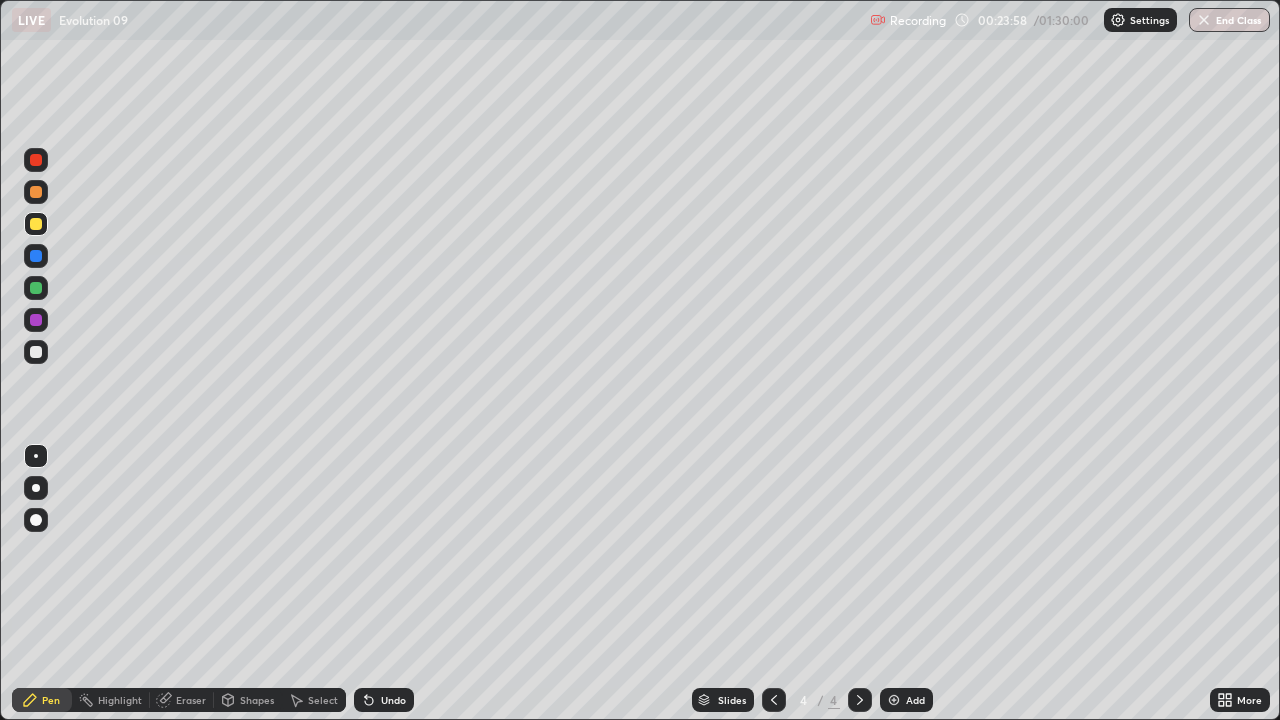 click at bounding box center (36, 352) 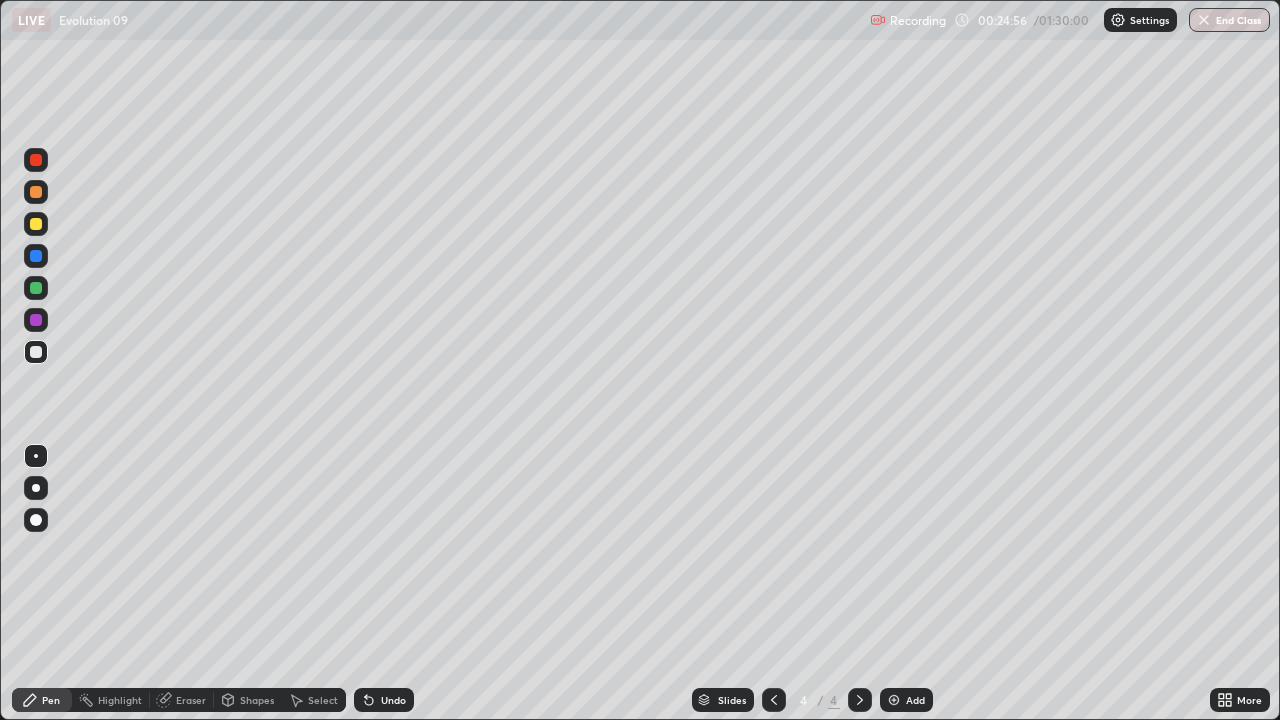 click at bounding box center (36, 224) 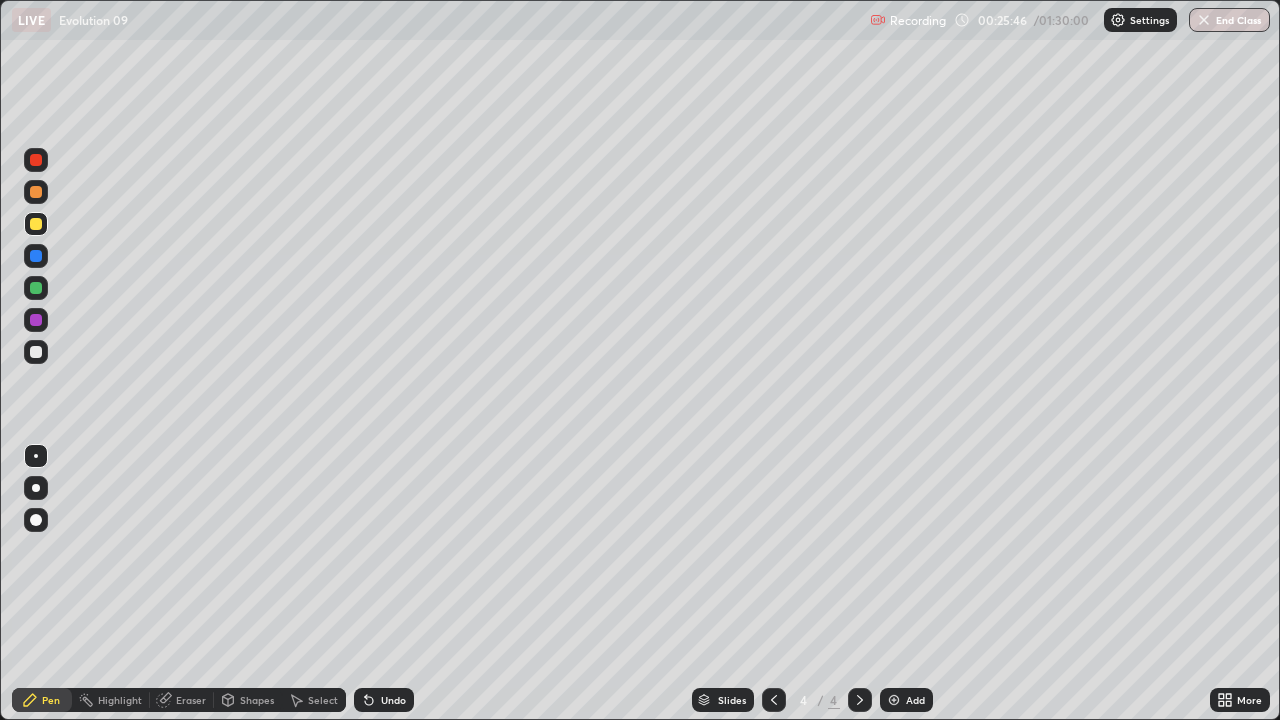 click on "Undo" at bounding box center (393, 700) 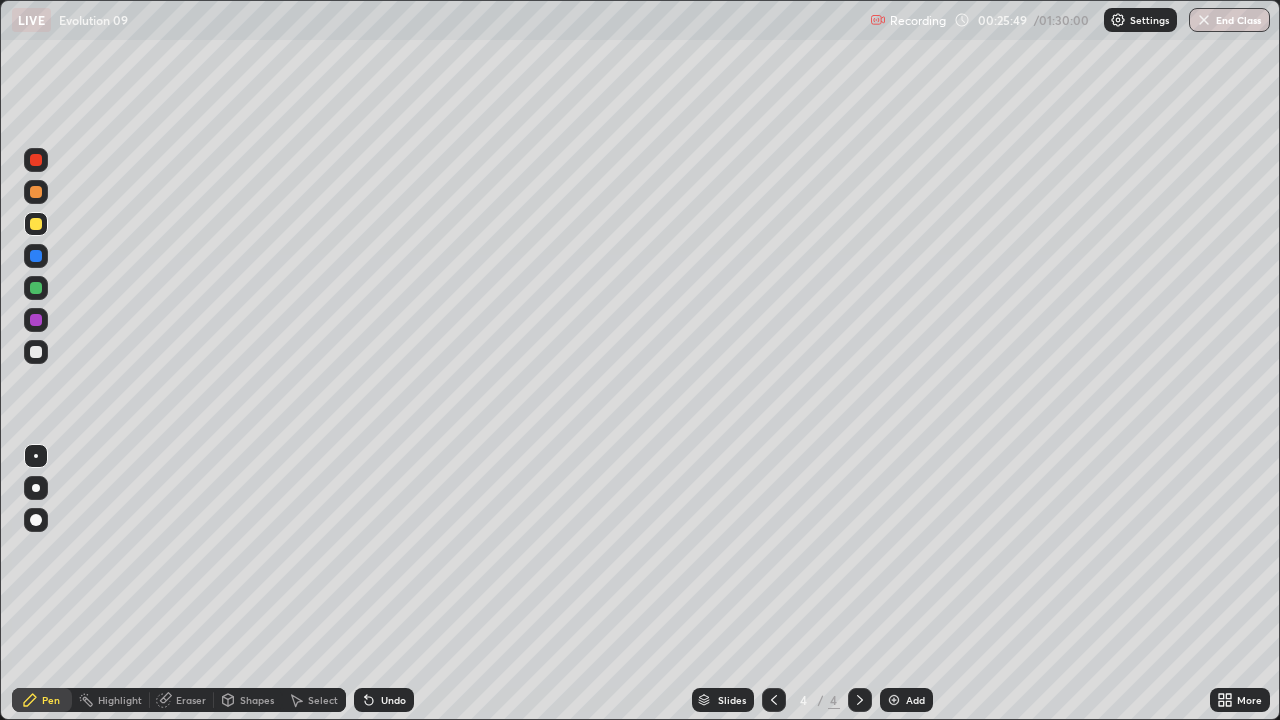 click at bounding box center (36, 488) 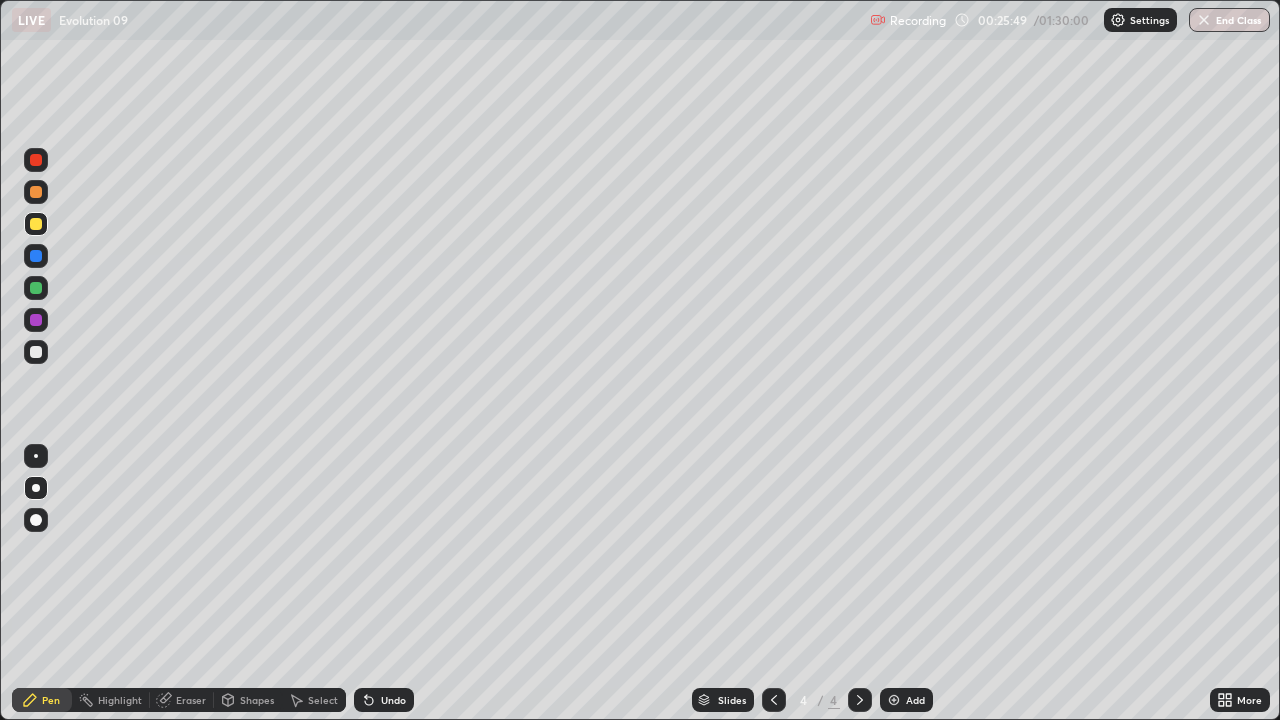 click at bounding box center [36, 352] 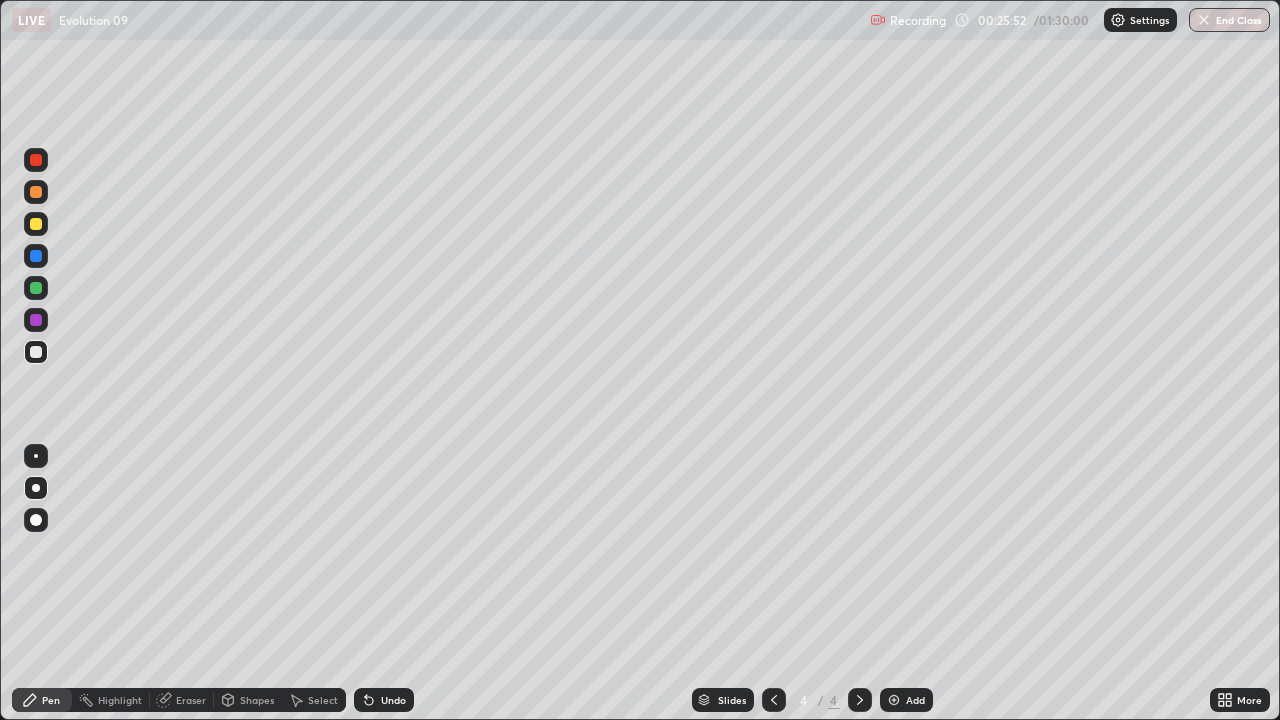 click on "Eraser" at bounding box center (191, 700) 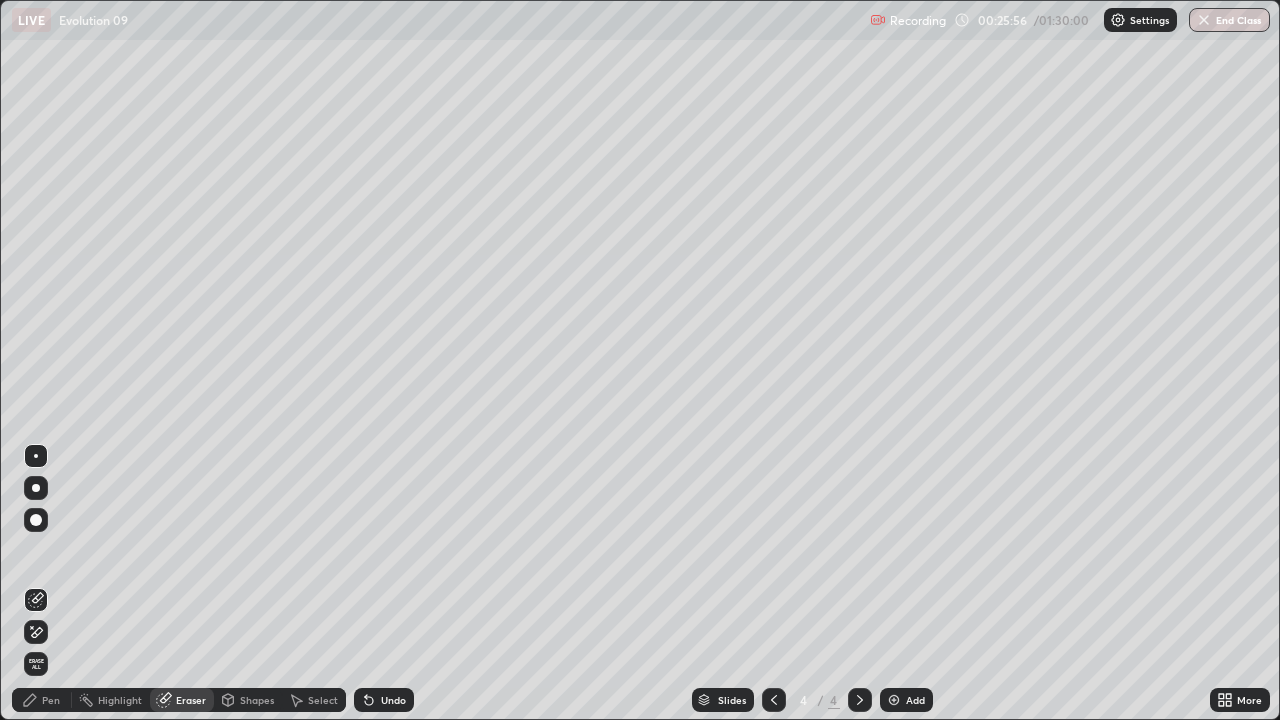 click on "Pen" at bounding box center (51, 700) 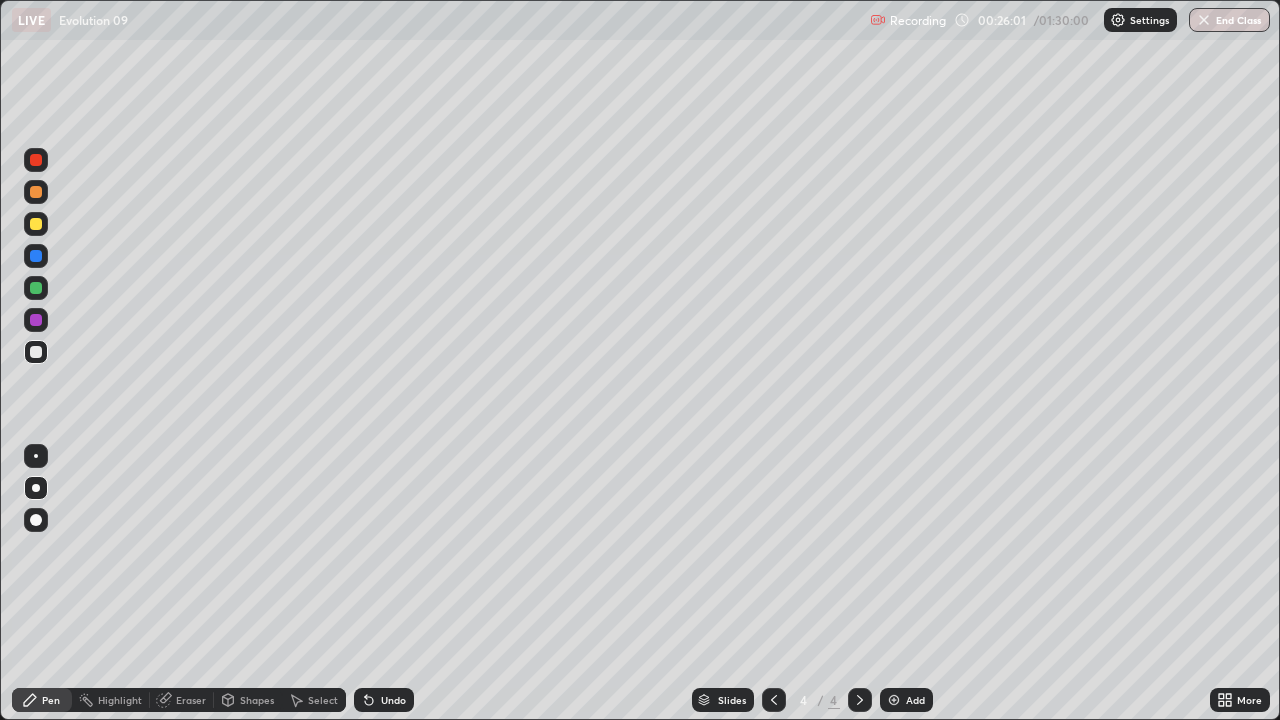 click at bounding box center (36, 520) 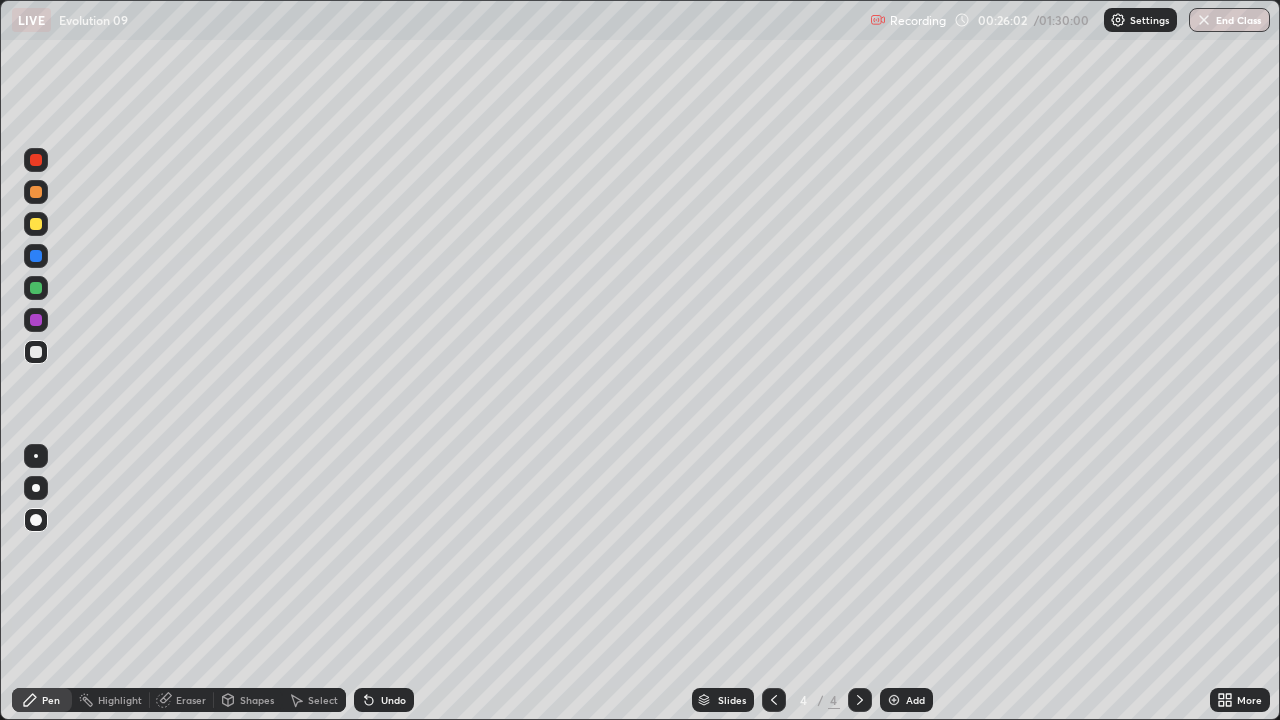 click at bounding box center (36, 456) 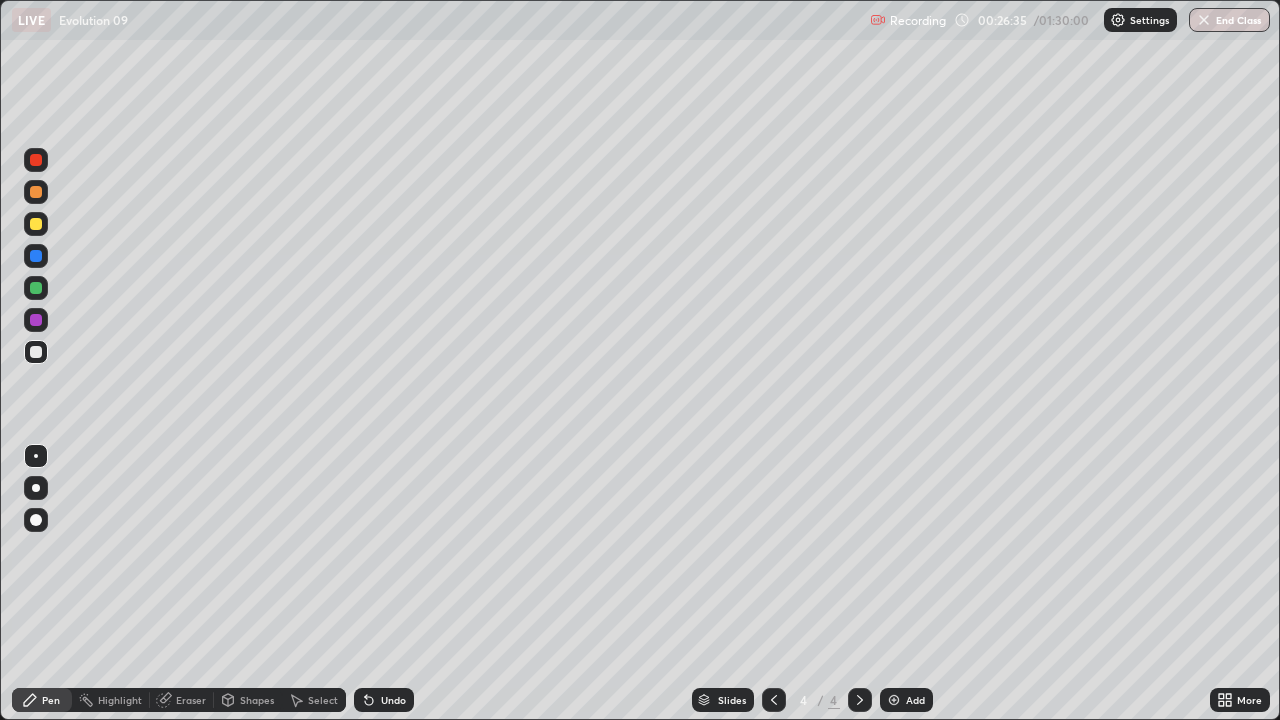 click at bounding box center (36, 160) 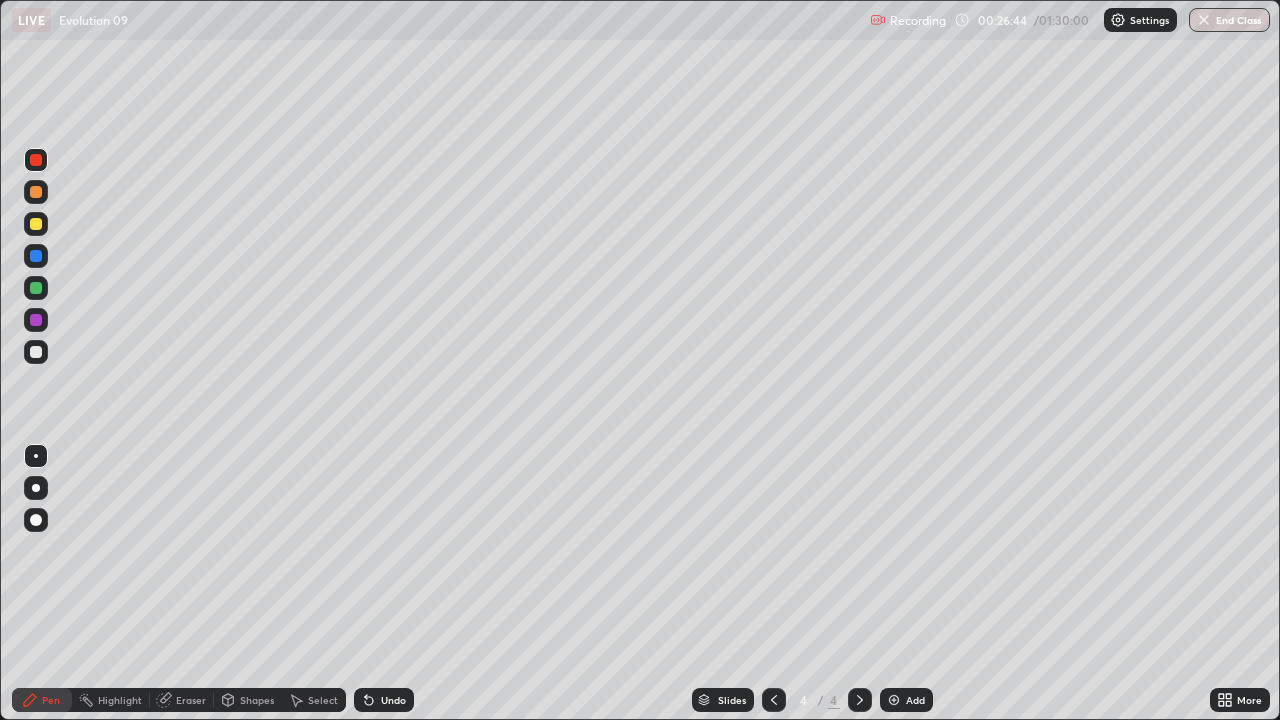 click on "Eraser" at bounding box center [191, 700] 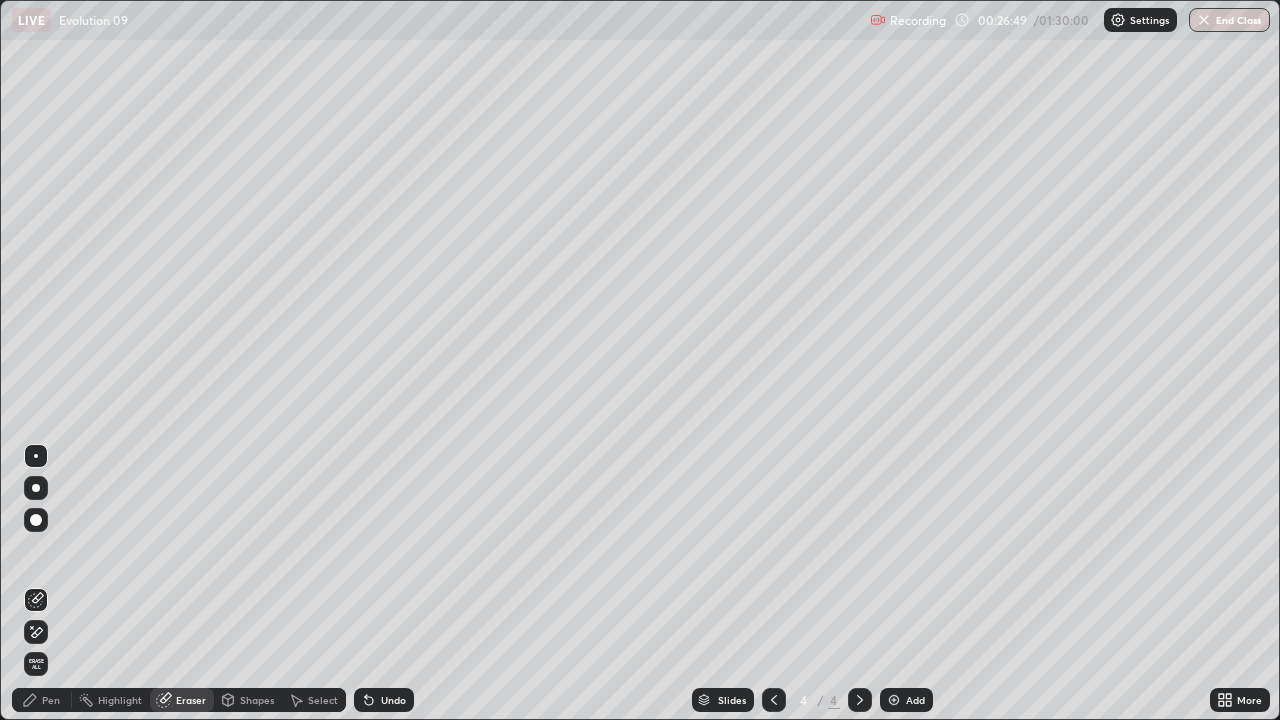 click on "Pen" at bounding box center (42, 700) 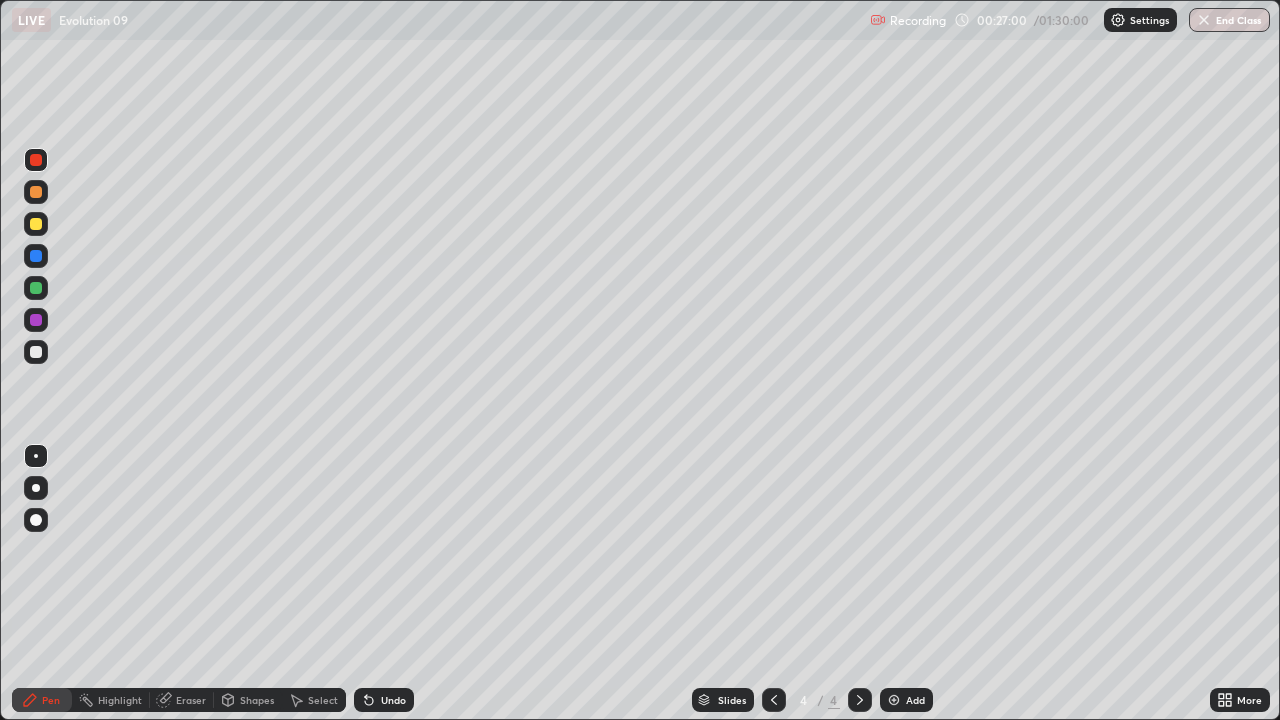 click at bounding box center [36, 352] 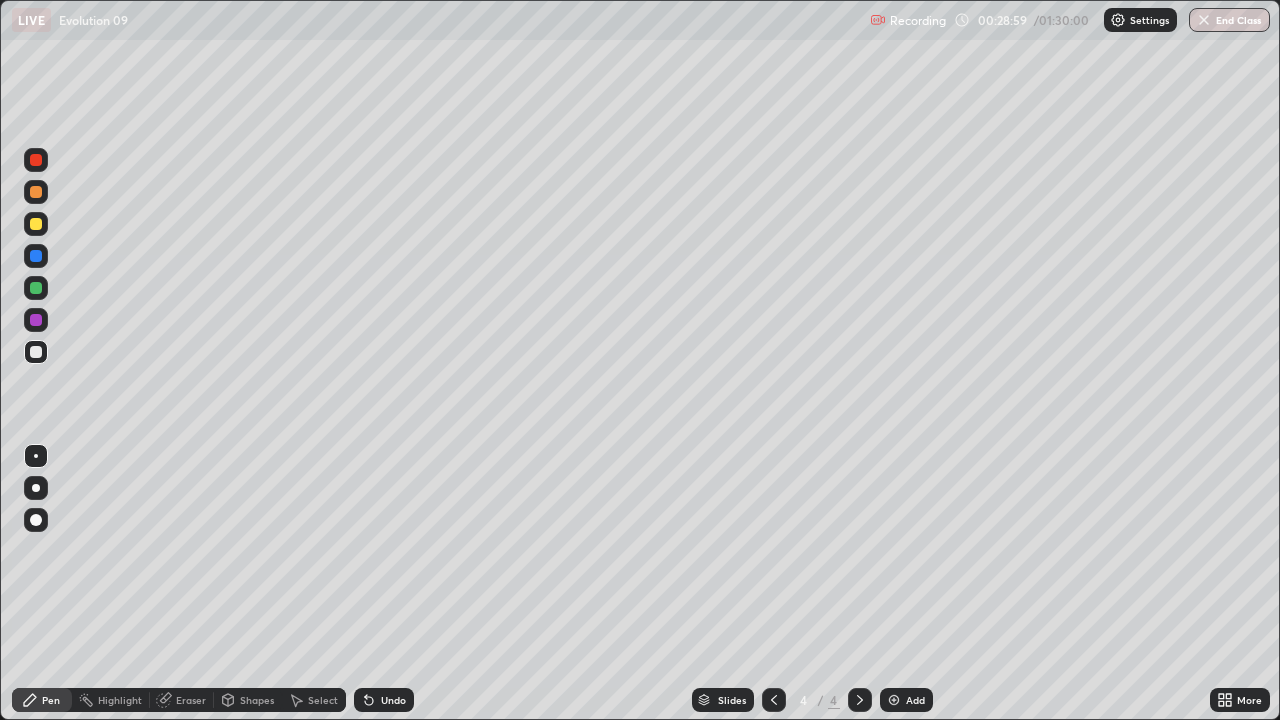 click at bounding box center (36, 160) 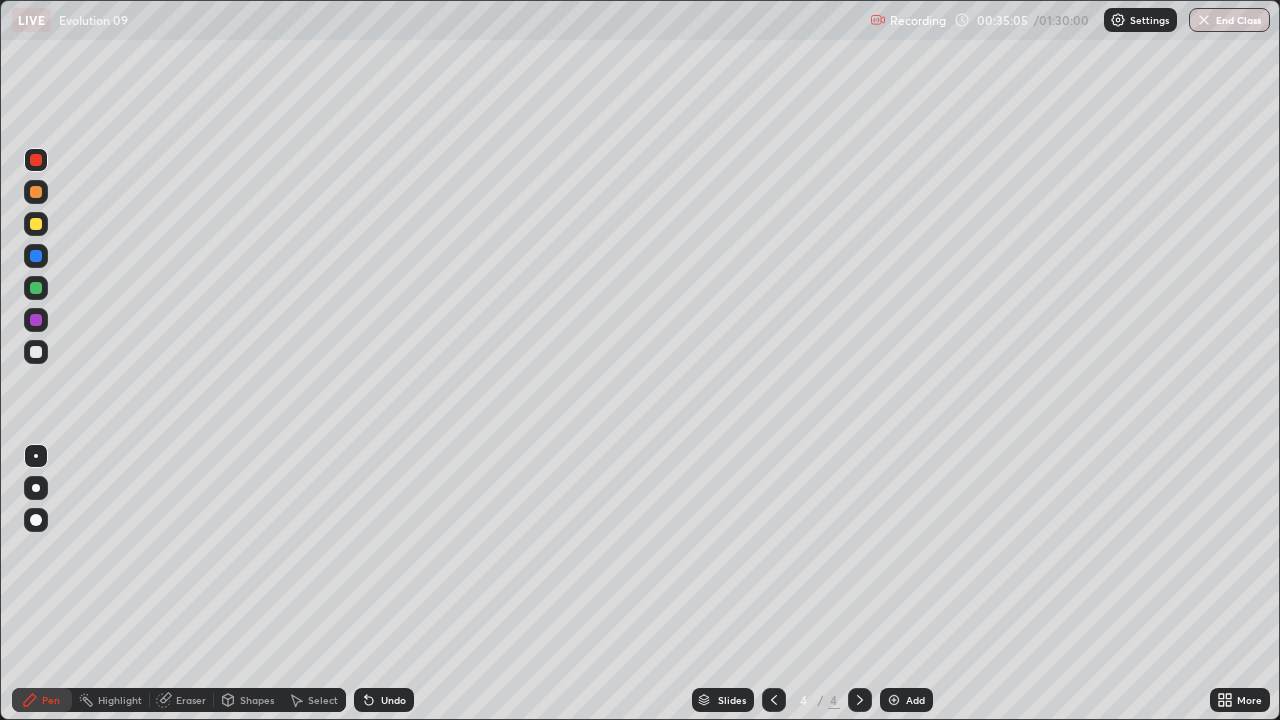 click on "Add" at bounding box center [906, 700] 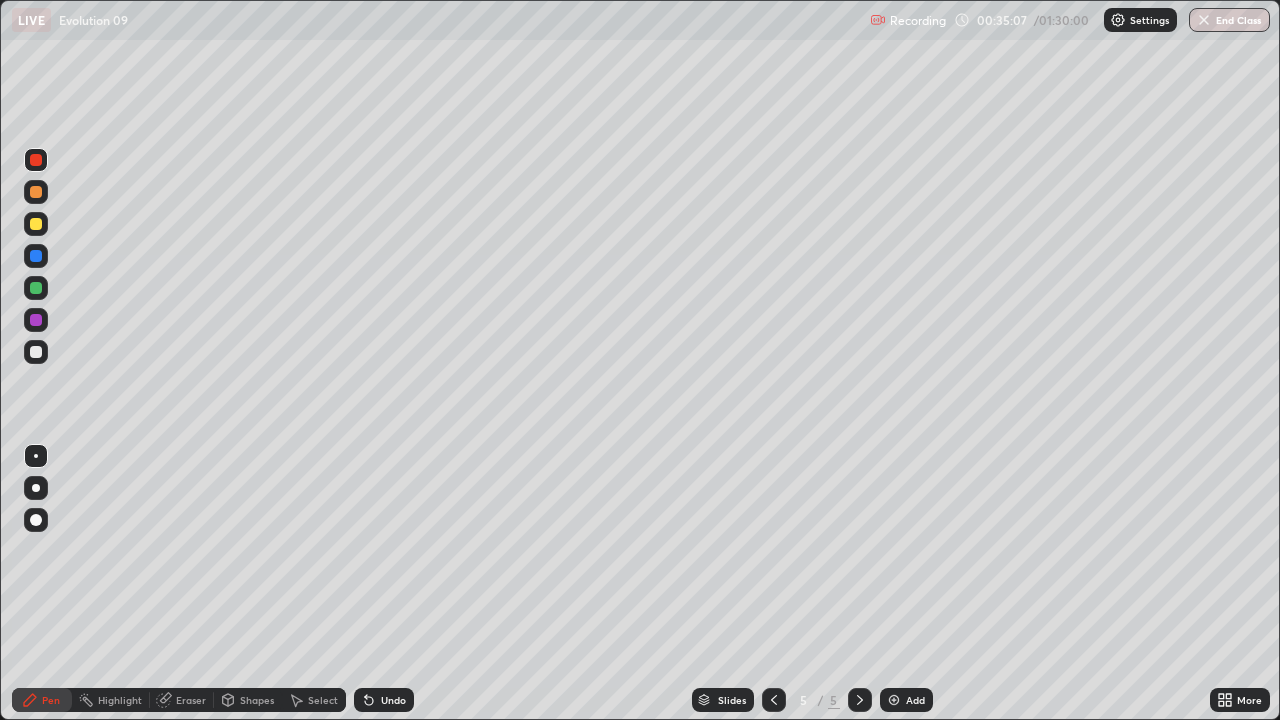 click at bounding box center [36, 352] 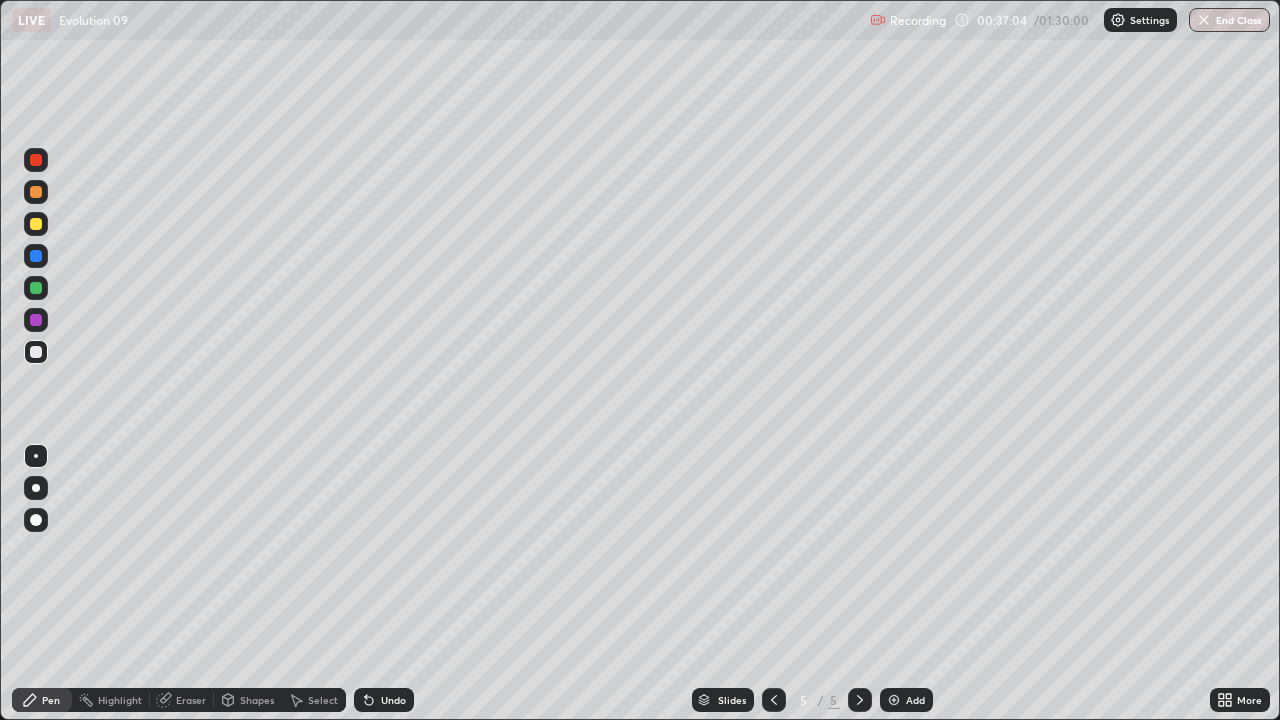 click on "Add" at bounding box center [906, 700] 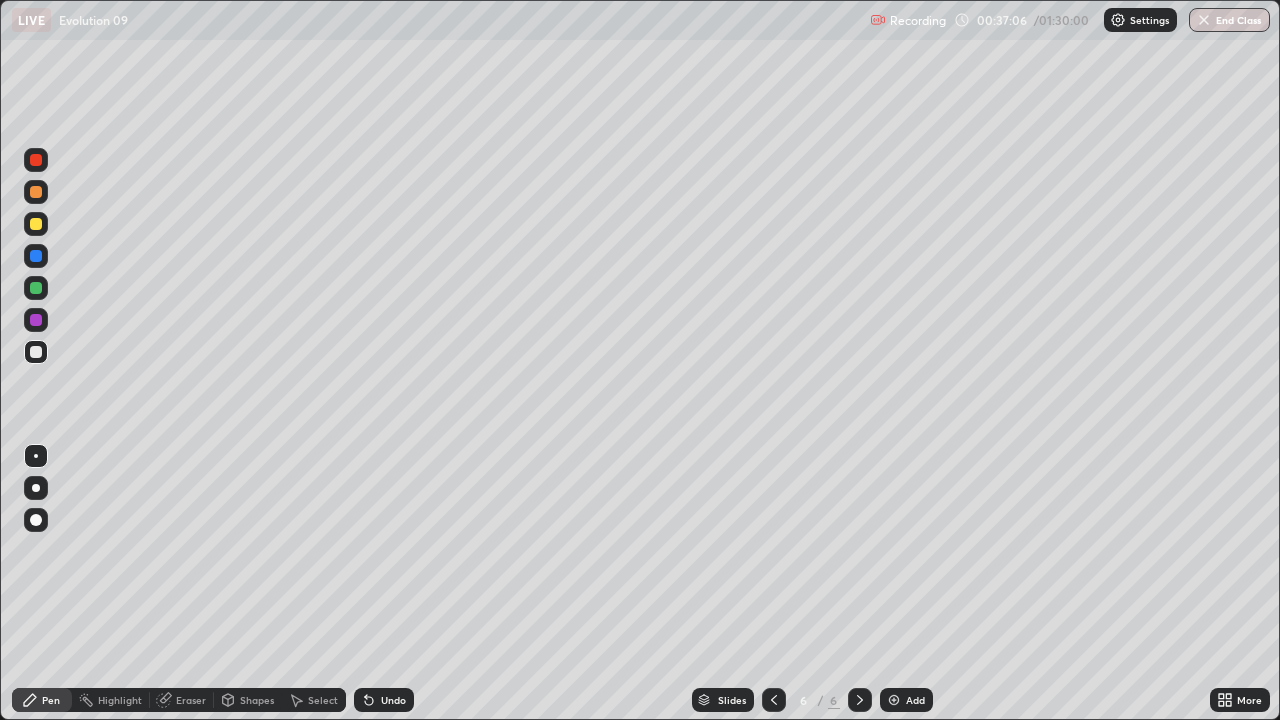 click at bounding box center [36, 224] 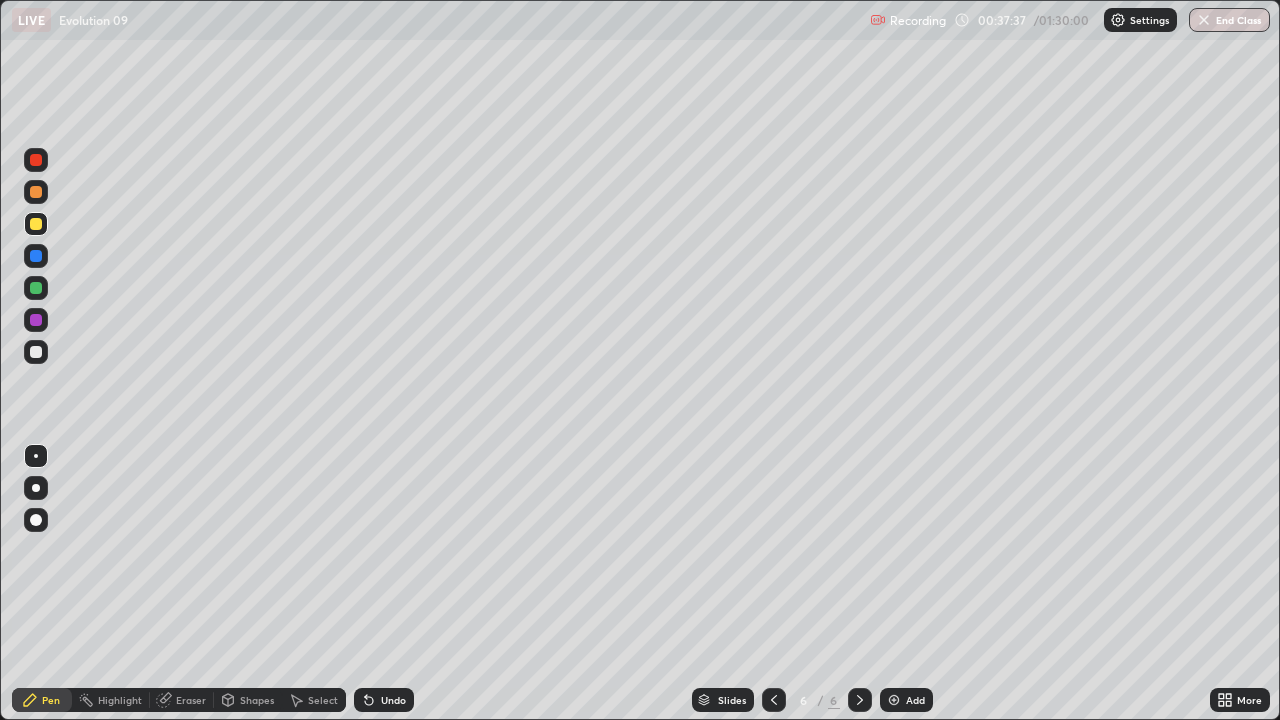 click at bounding box center [36, 352] 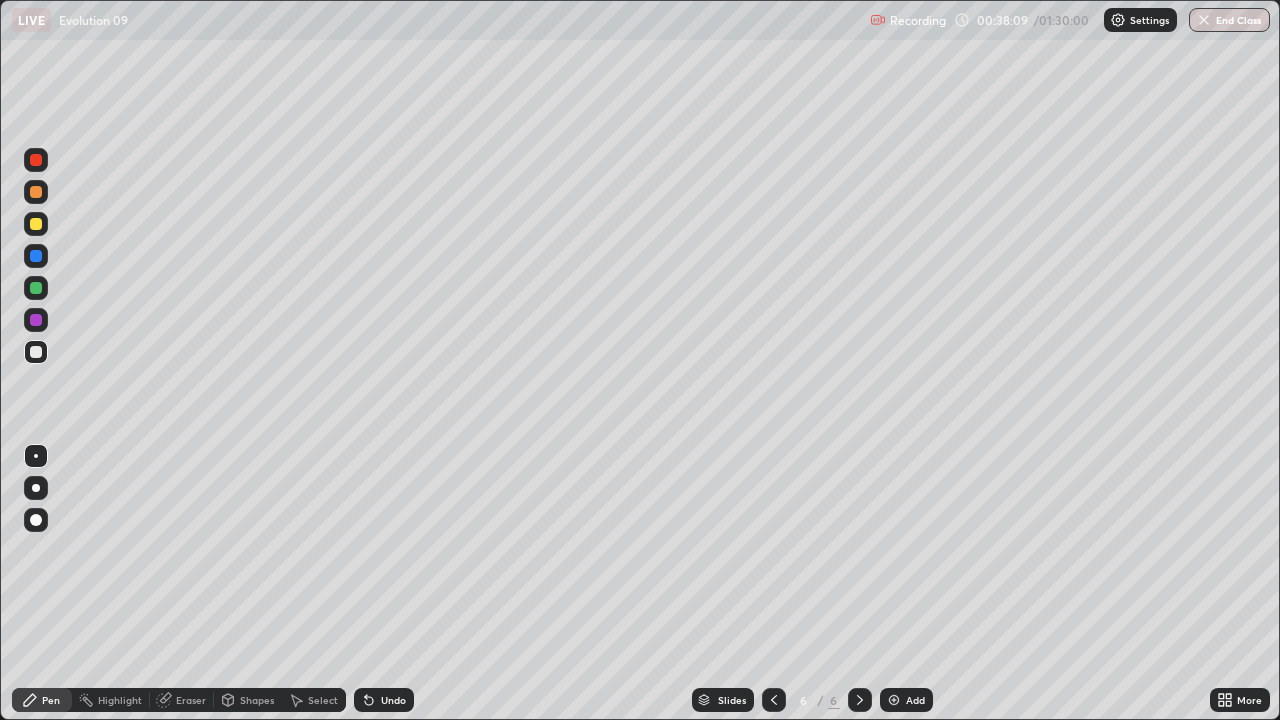 click at bounding box center (36, 224) 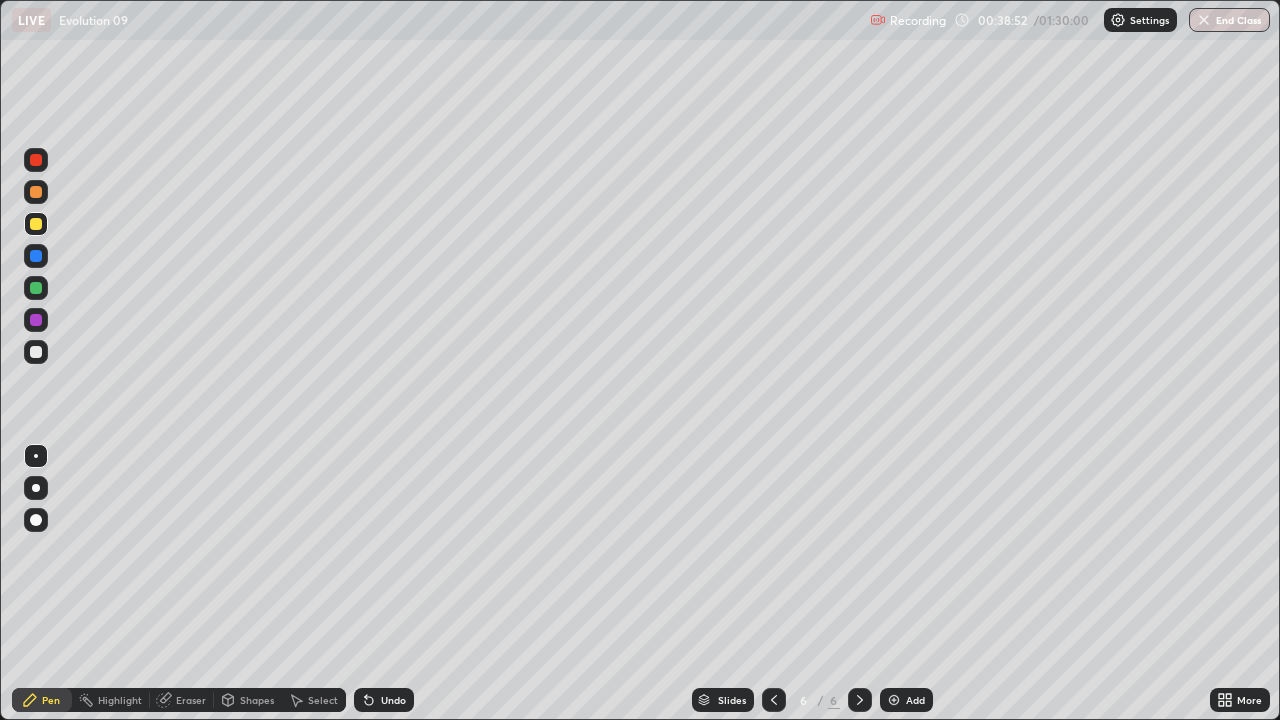 click at bounding box center [36, 352] 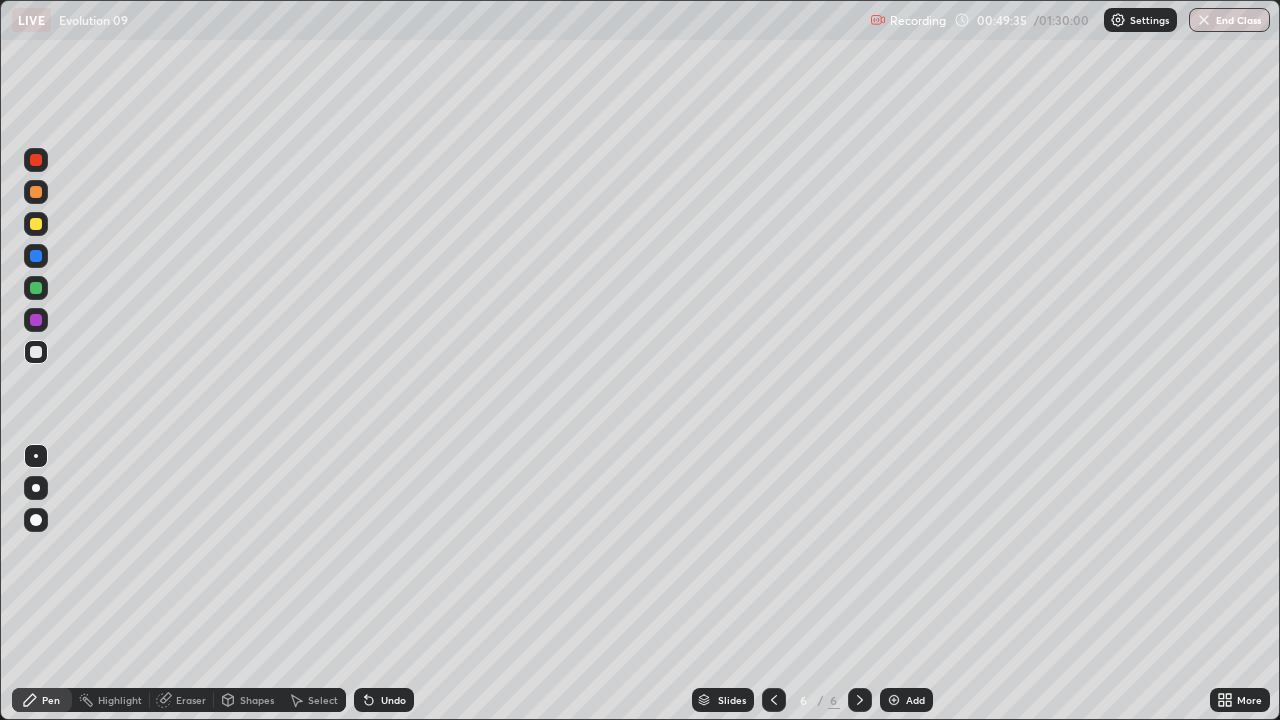 click on "Add" at bounding box center (915, 700) 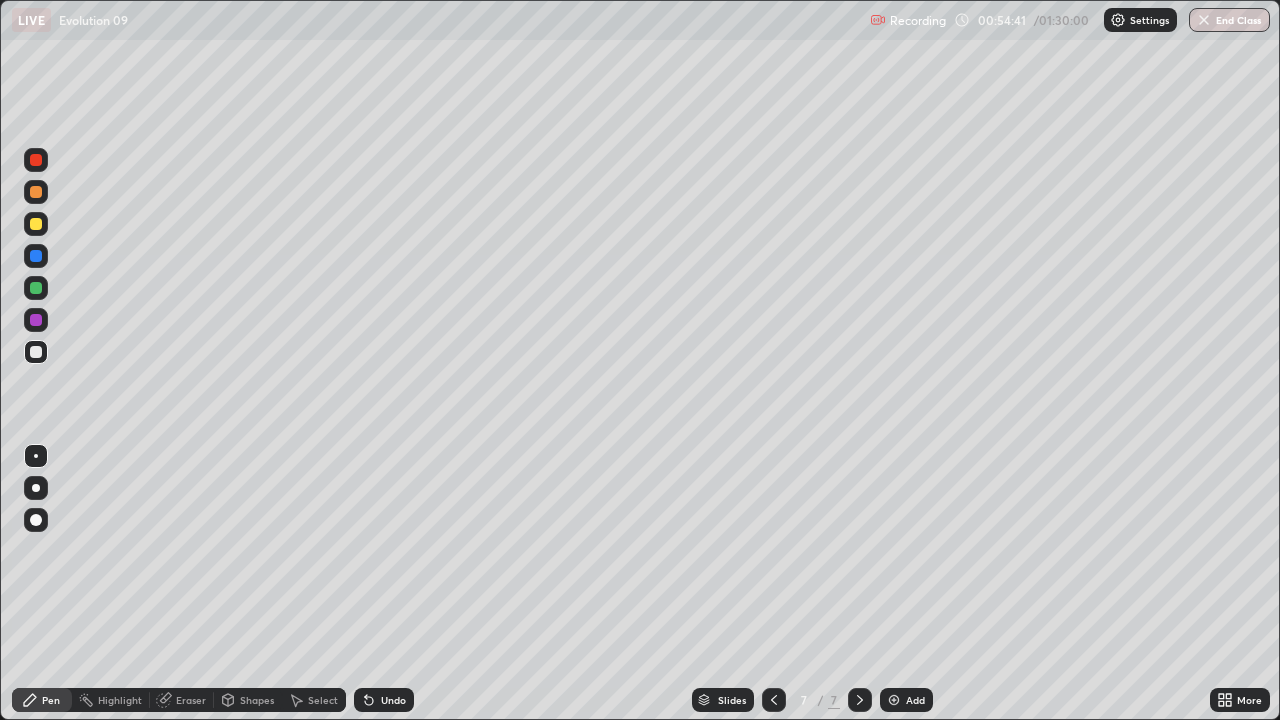 click on "Add" at bounding box center (915, 700) 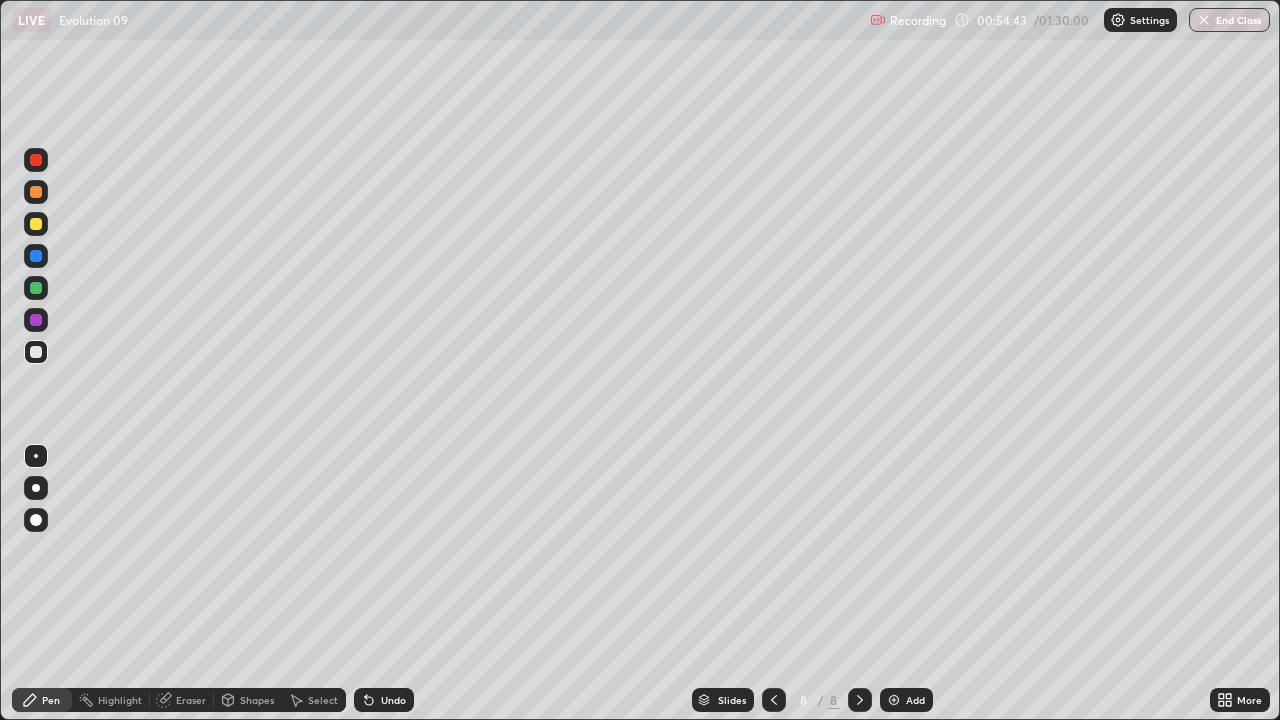 click at bounding box center [36, 224] 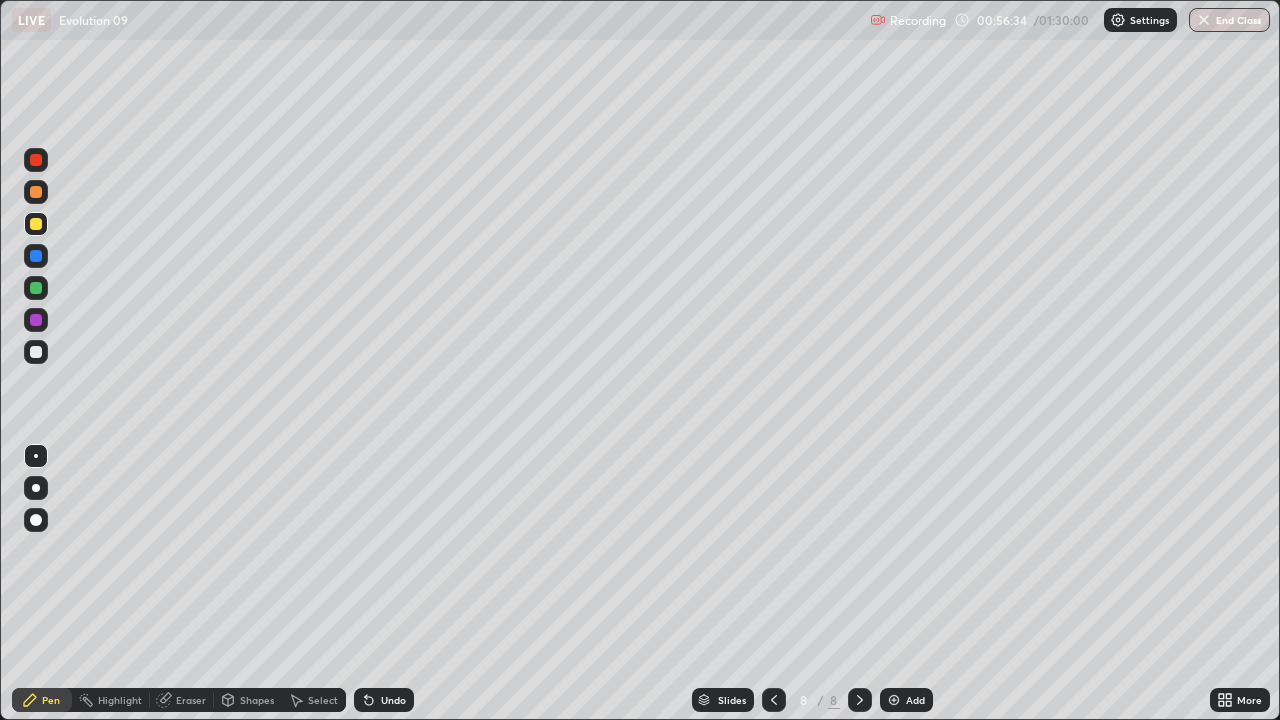 click at bounding box center (36, 352) 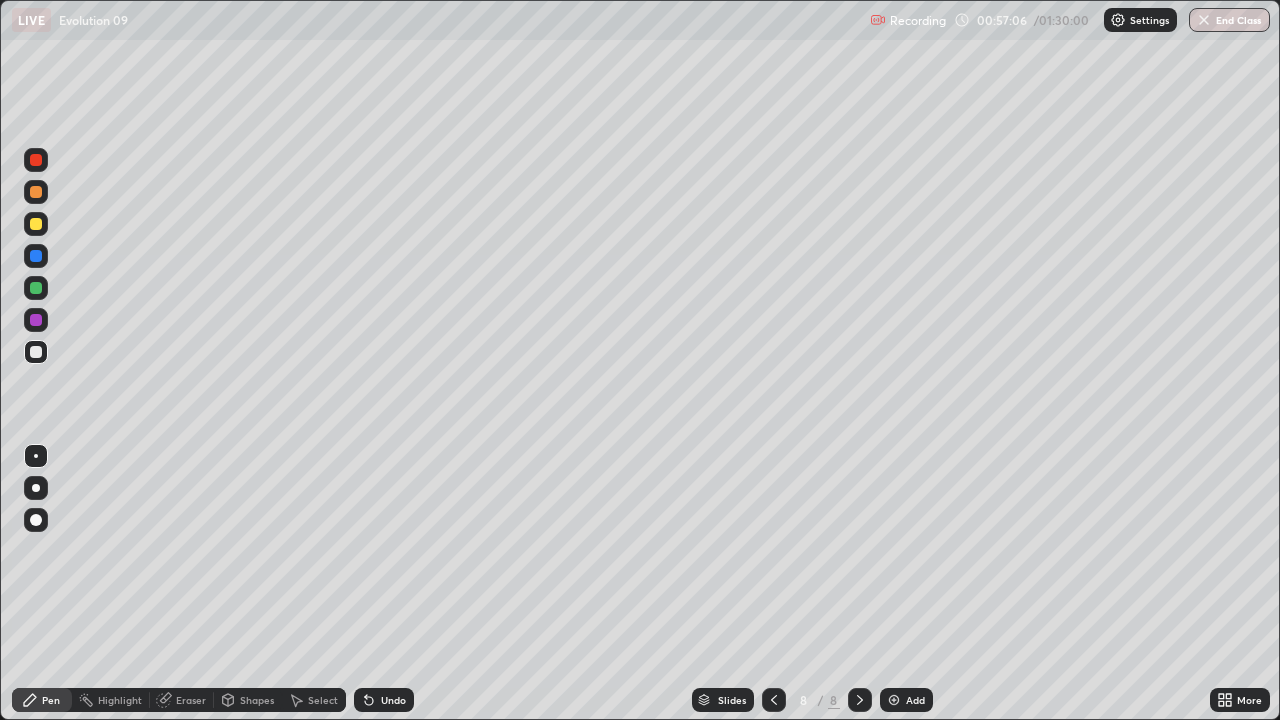 click on "Undo" at bounding box center (393, 700) 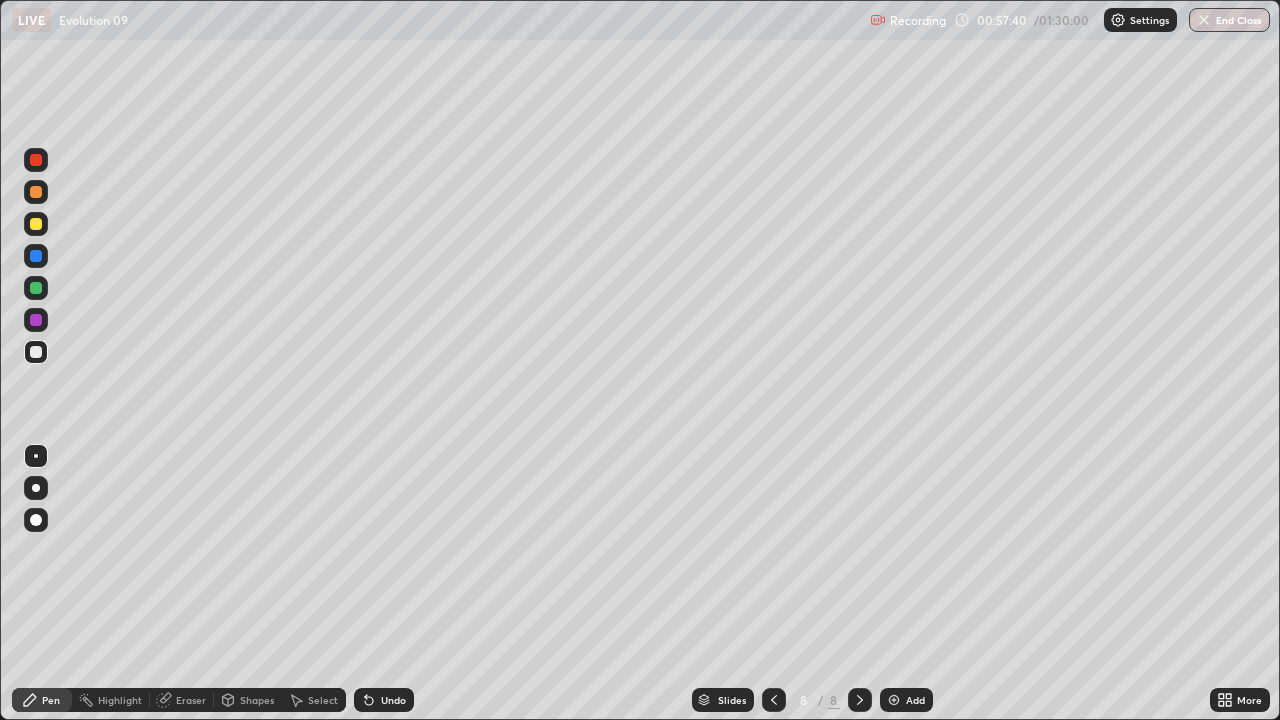 click at bounding box center (36, 224) 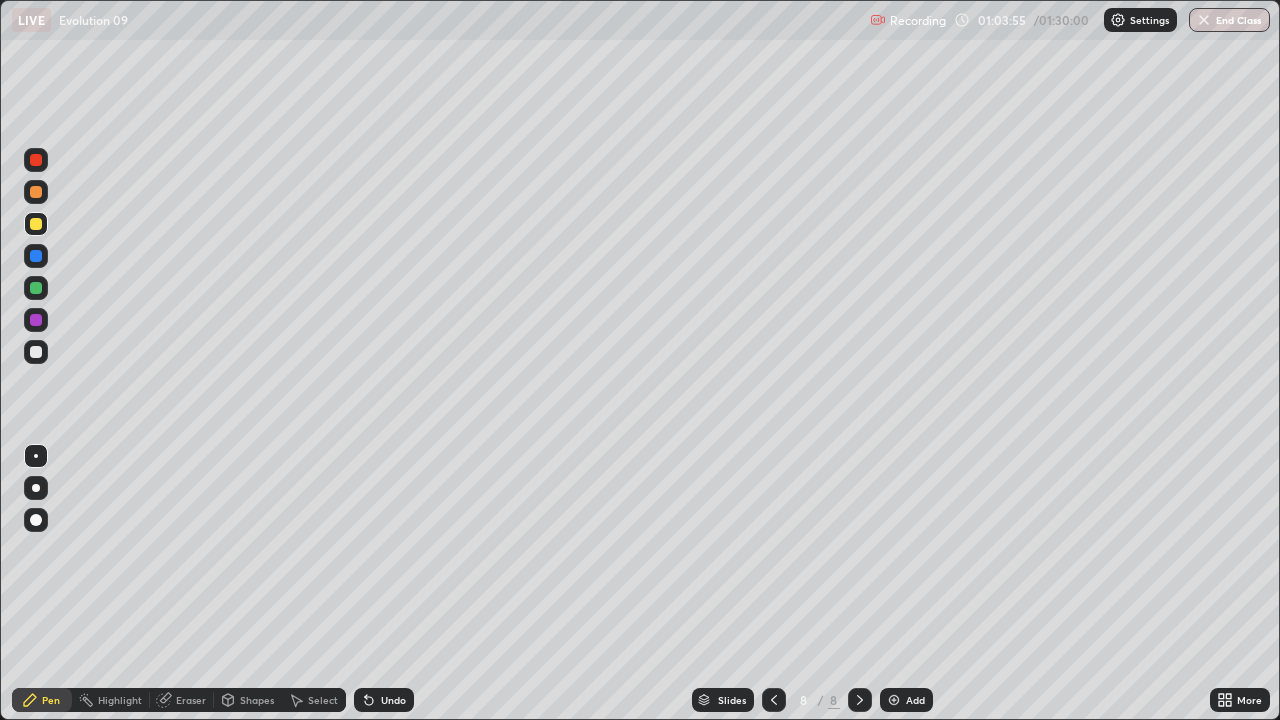 click on "Add" at bounding box center [915, 700] 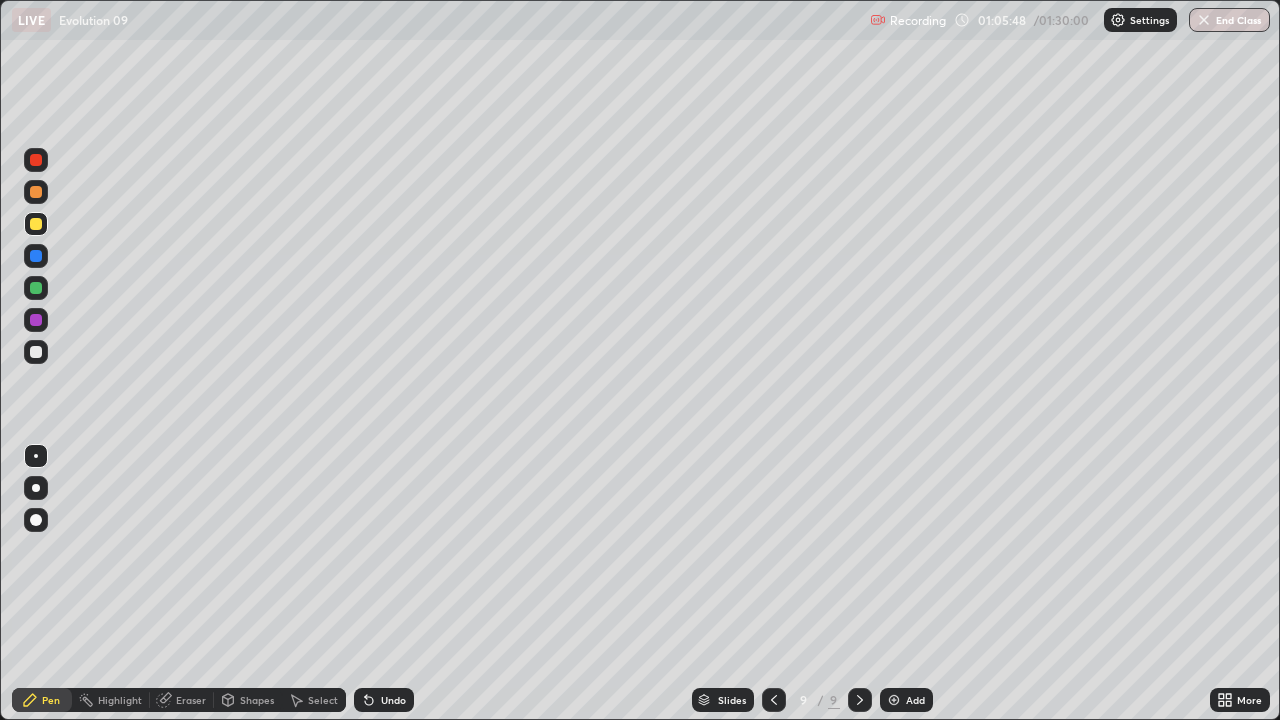 click on "Slides 9 / 9 Add" at bounding box center [812, 700] 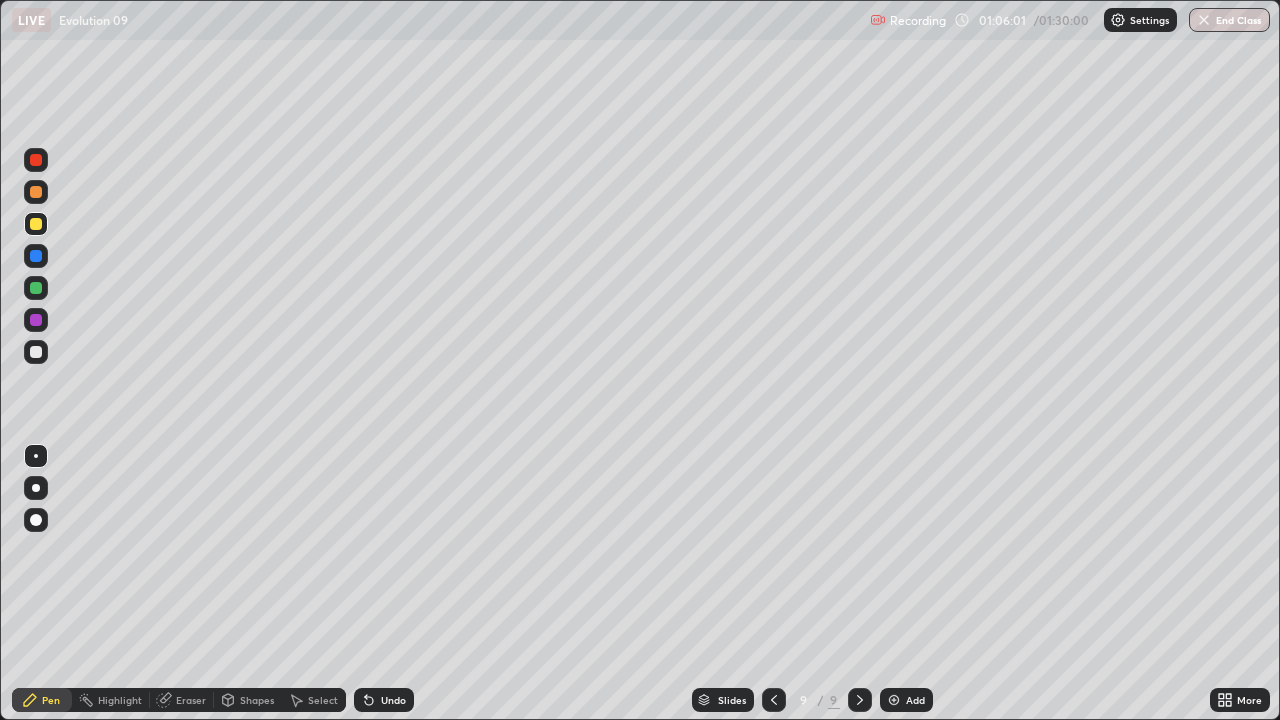click at bounding box center (36, 352) 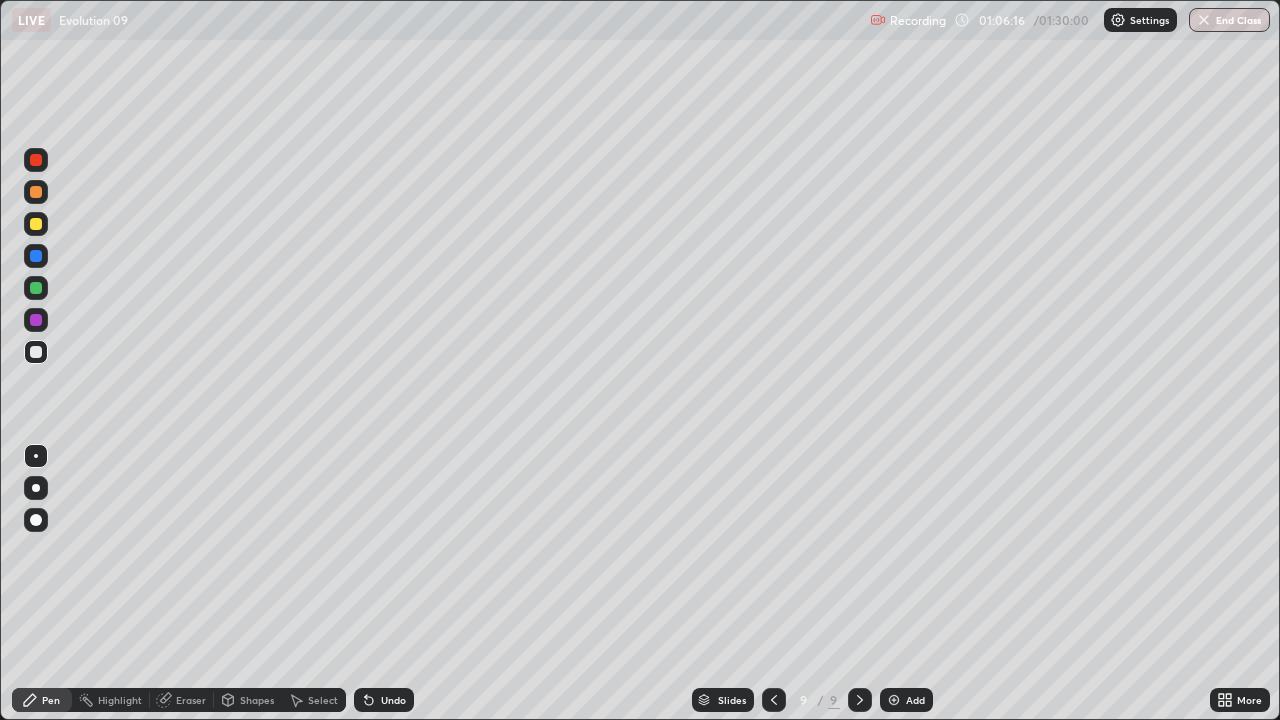 click on "Undo" at bounding box center (393, 700) 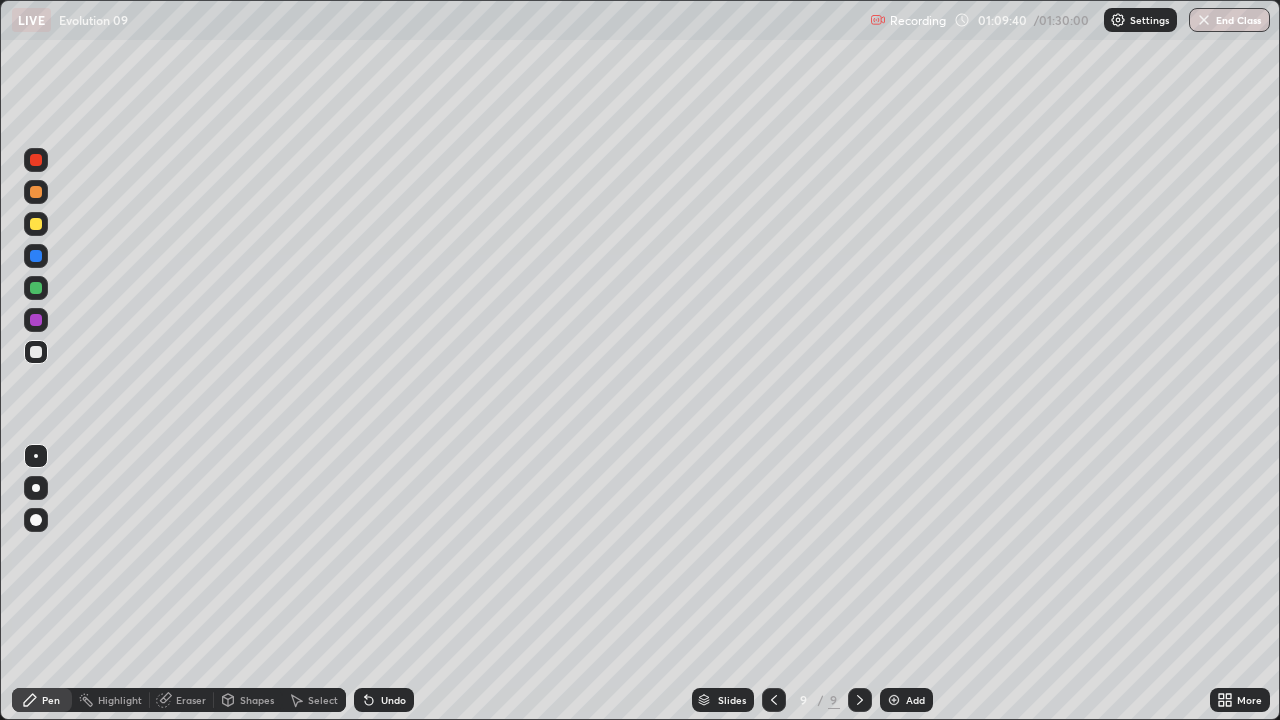 click on "Undo" at bounding box center [384, 700] 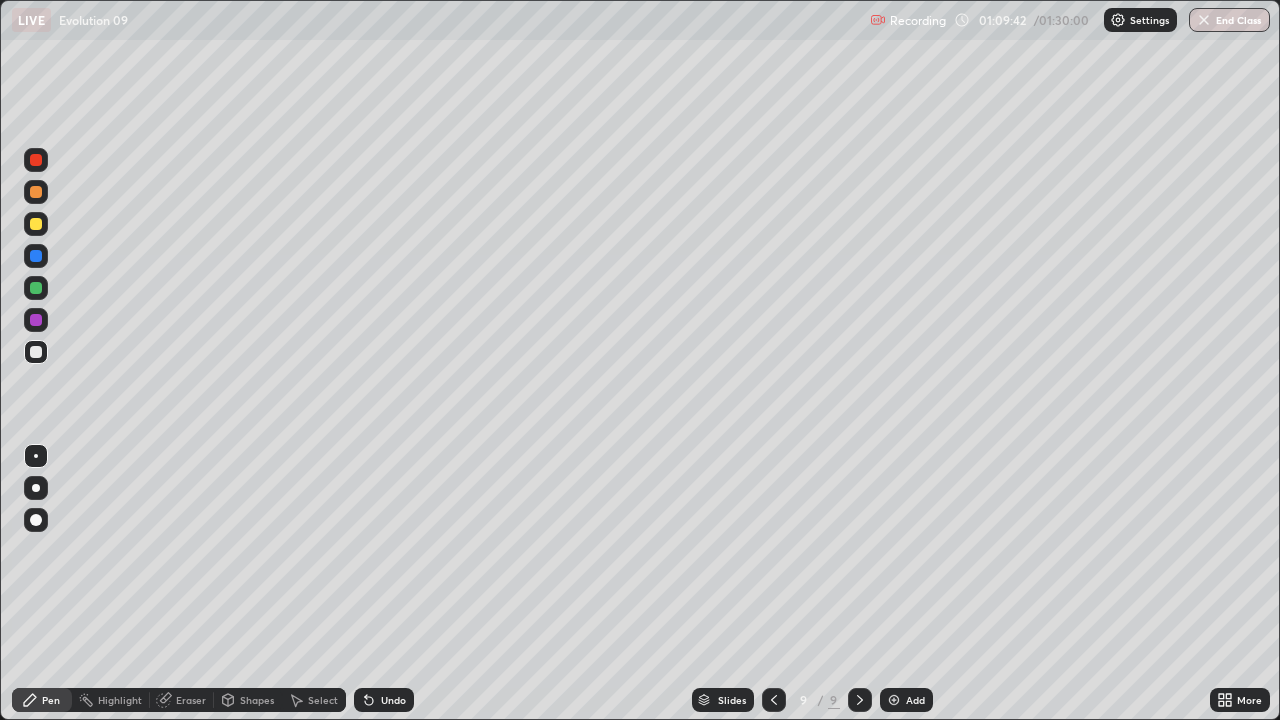 click on "Undo" at bounding box center (393, 700) 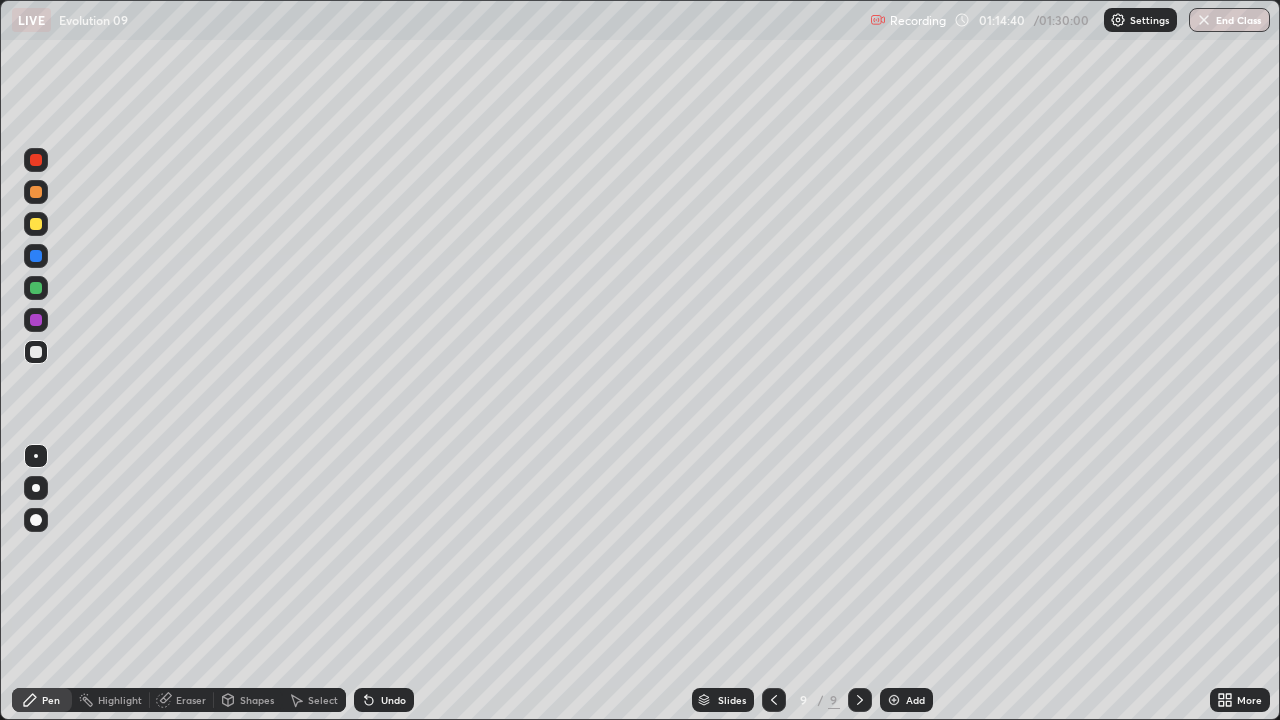 click at bounding box center (36, 224) 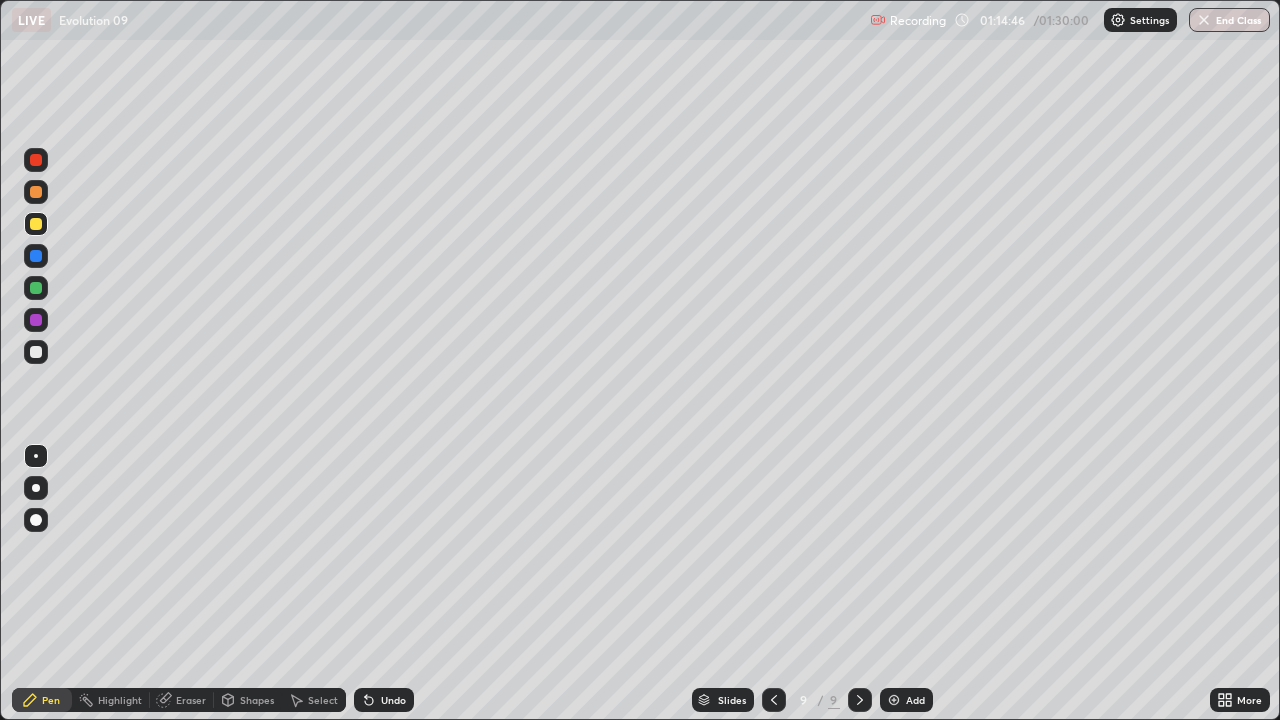 click on "Add" at bounding box center (906, 700) 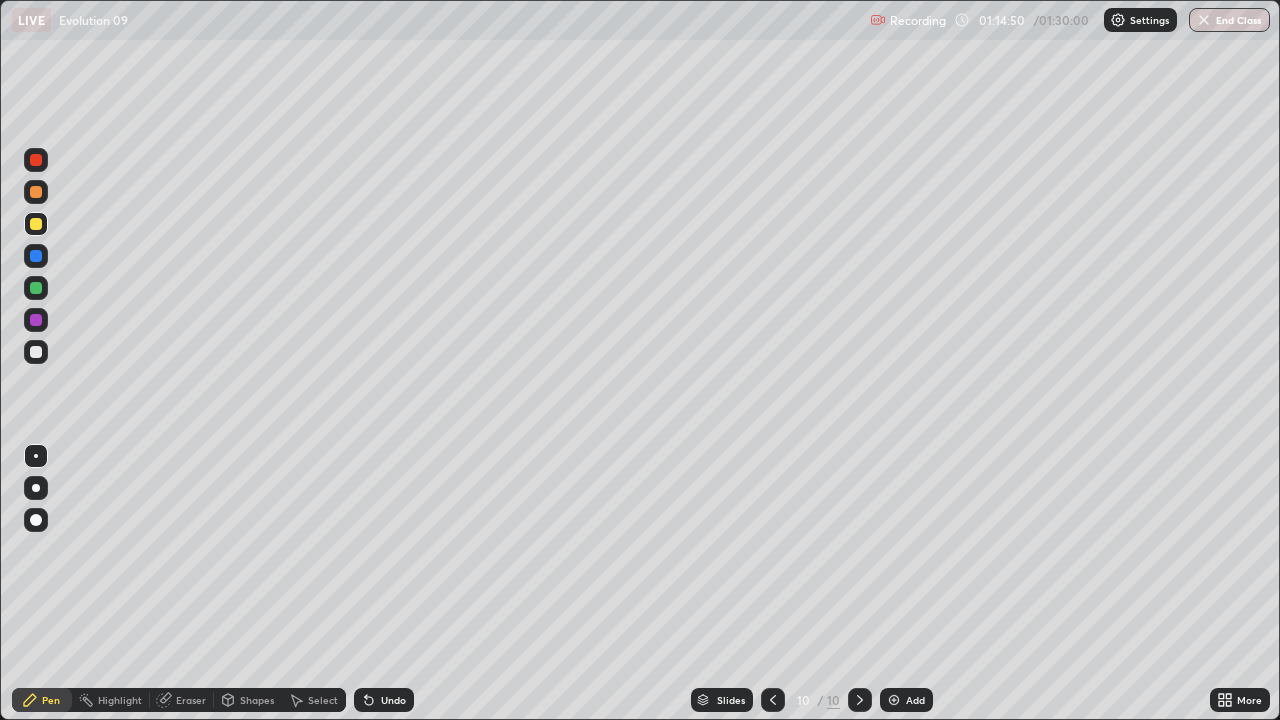 click at bounding box center [36, 352] 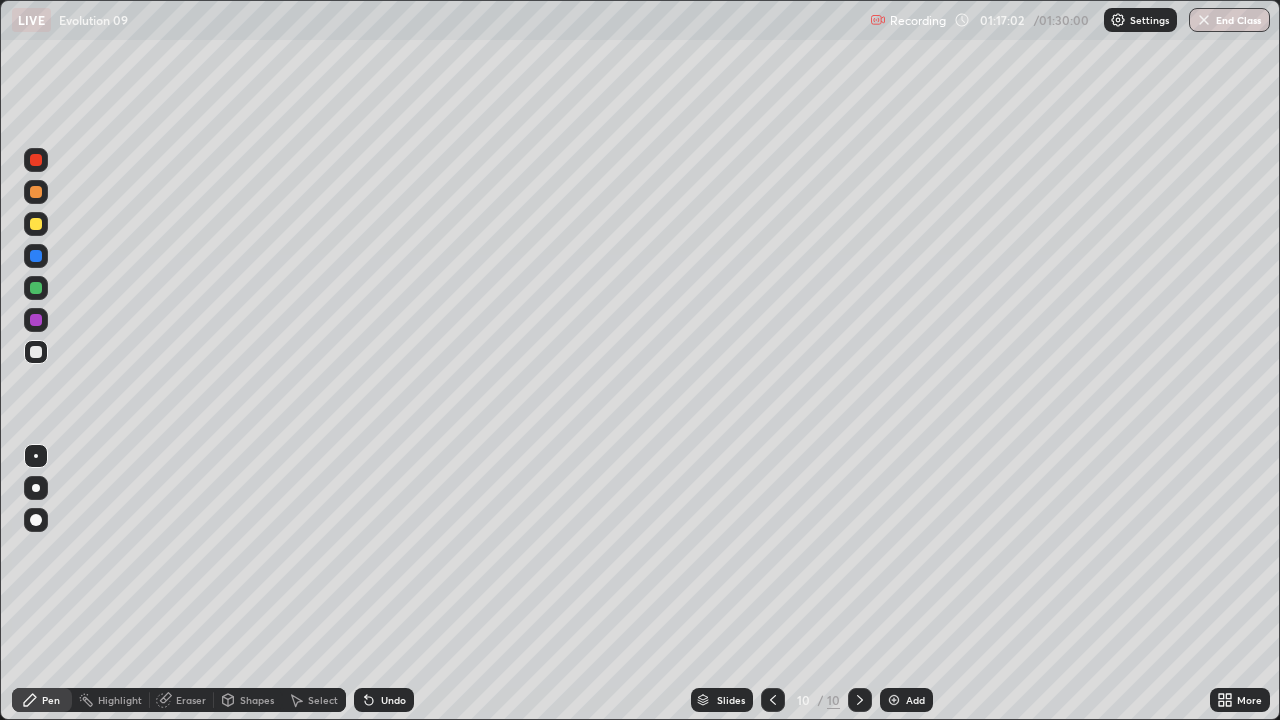 click on "Add" at bounding box center (906, 700) 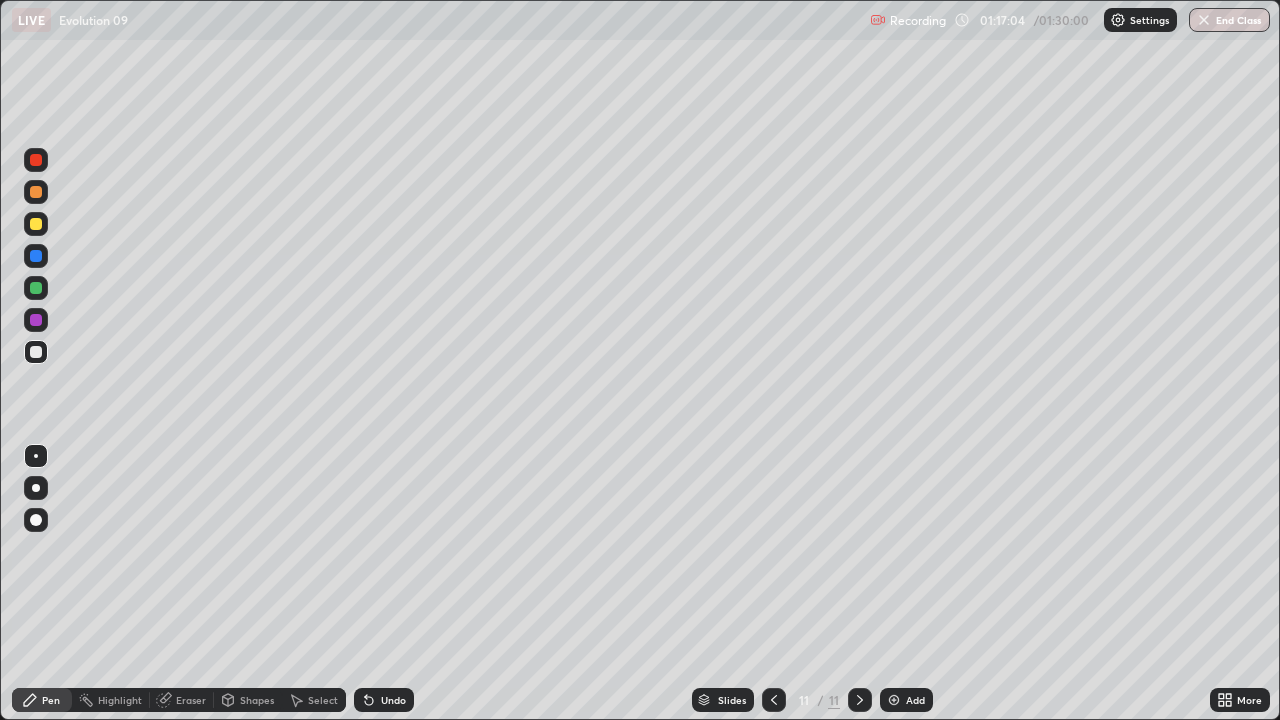 click at bounding box center [36, 192] 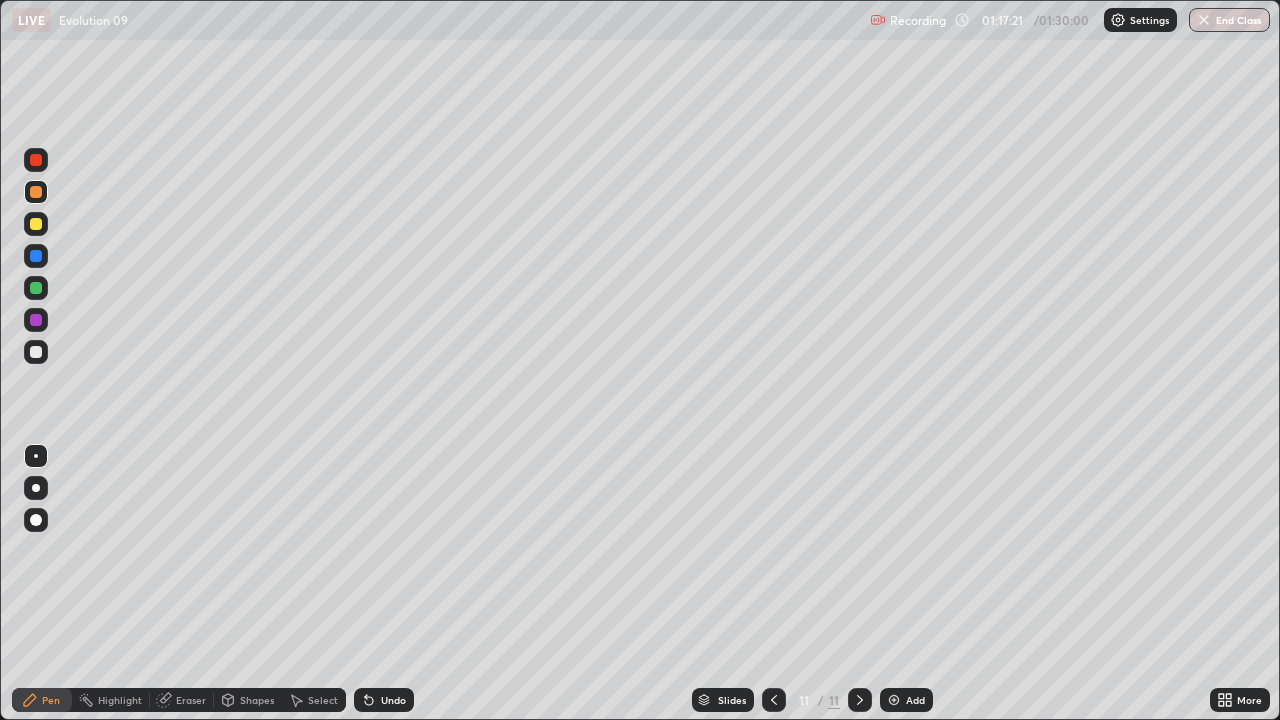 click at bounding box center (36, 352) 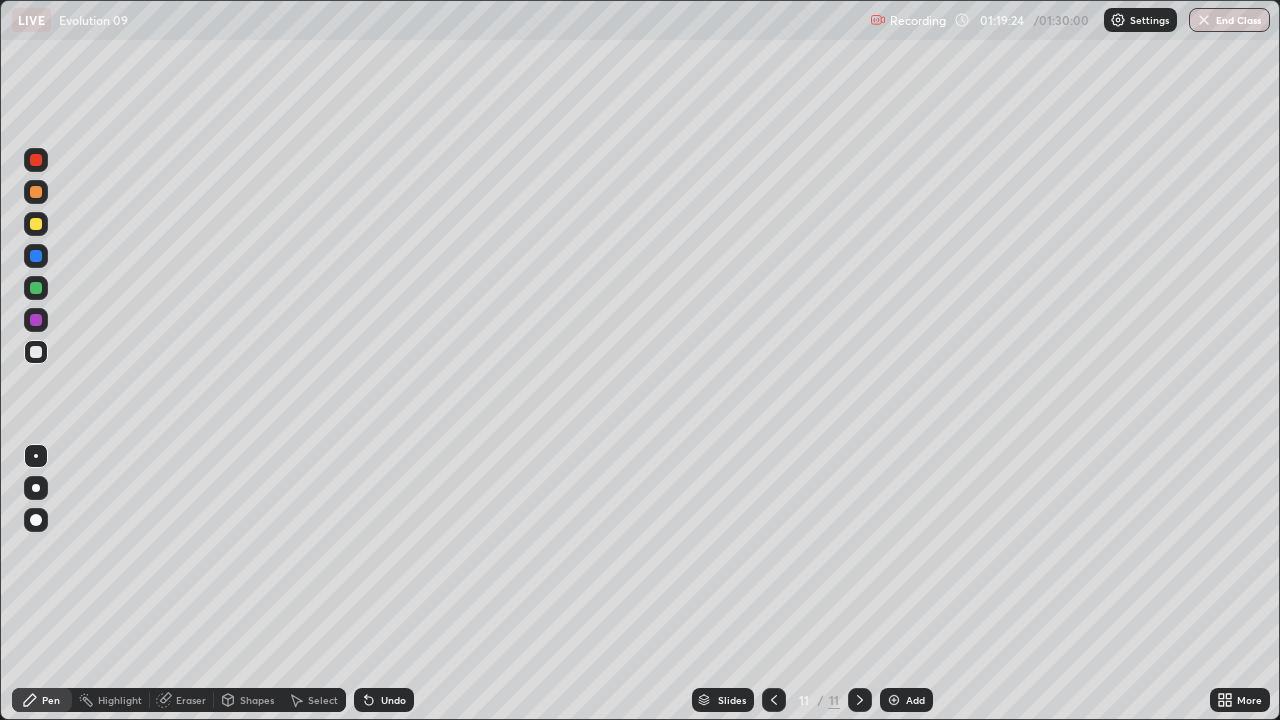 click at bounding box center [36, 352] 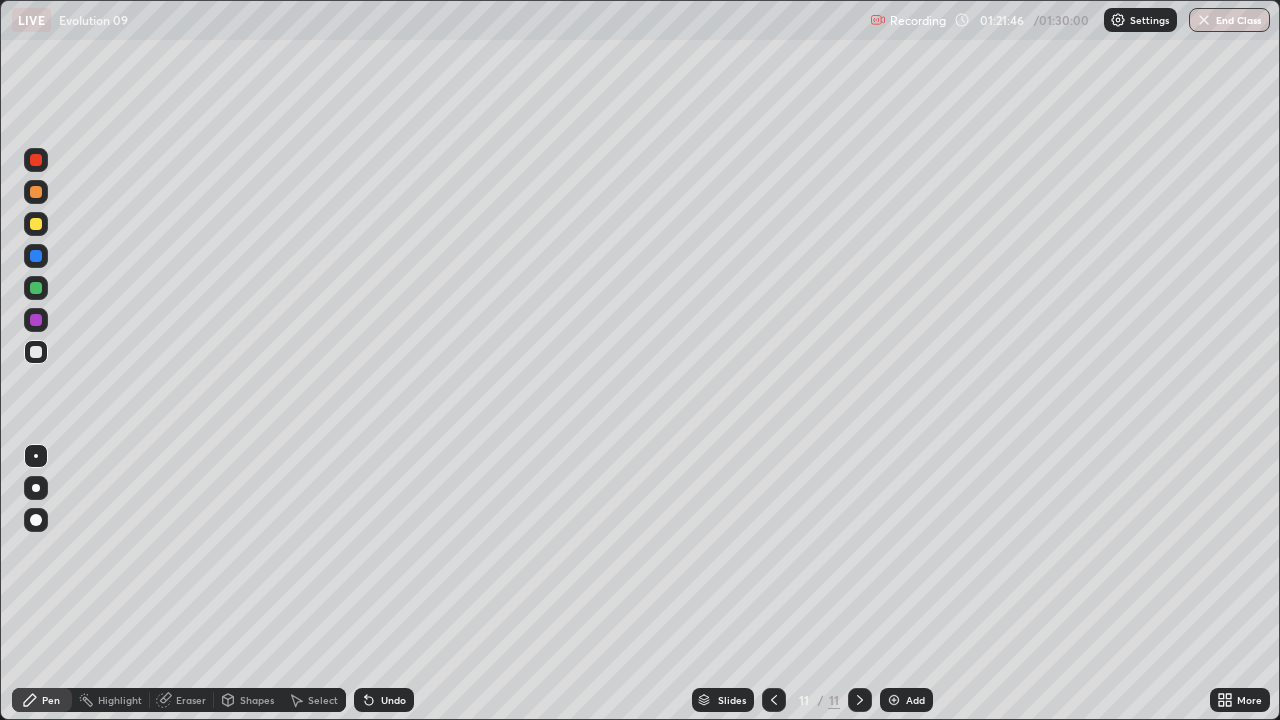 click on "Undo" at bounding box center (384, 700) 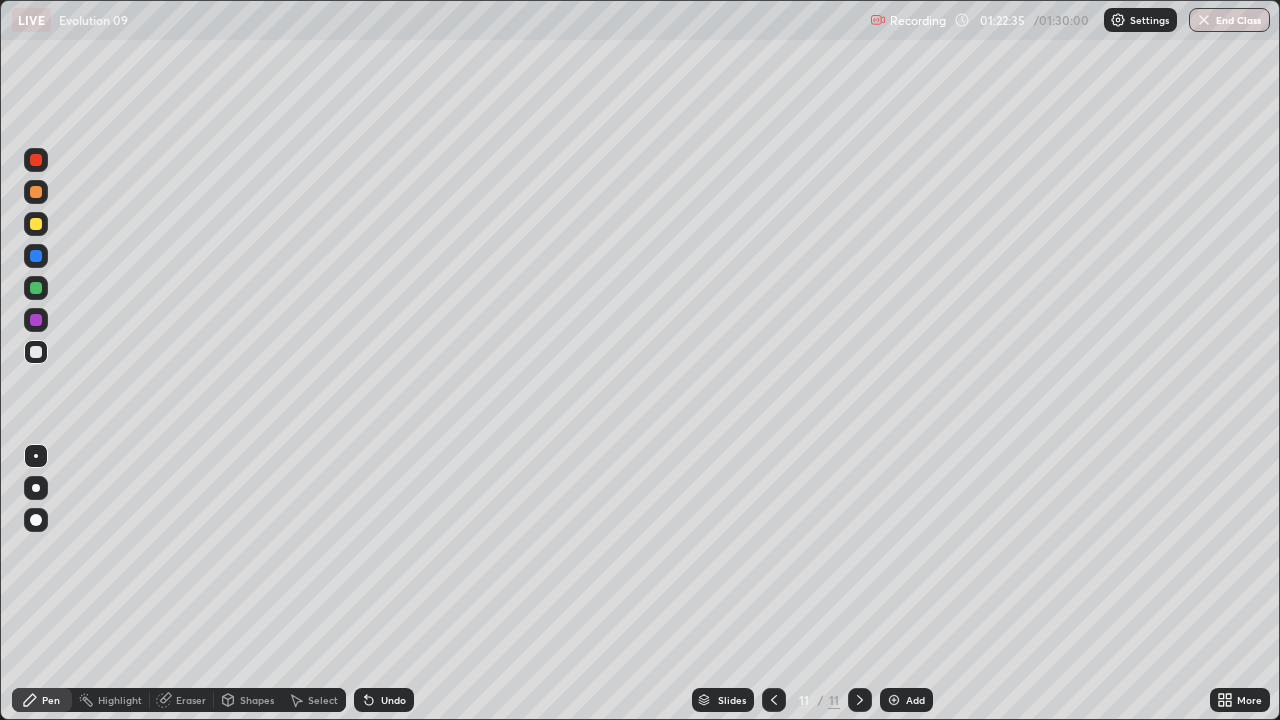 click on "Undo" at bounding box center (393, 700) 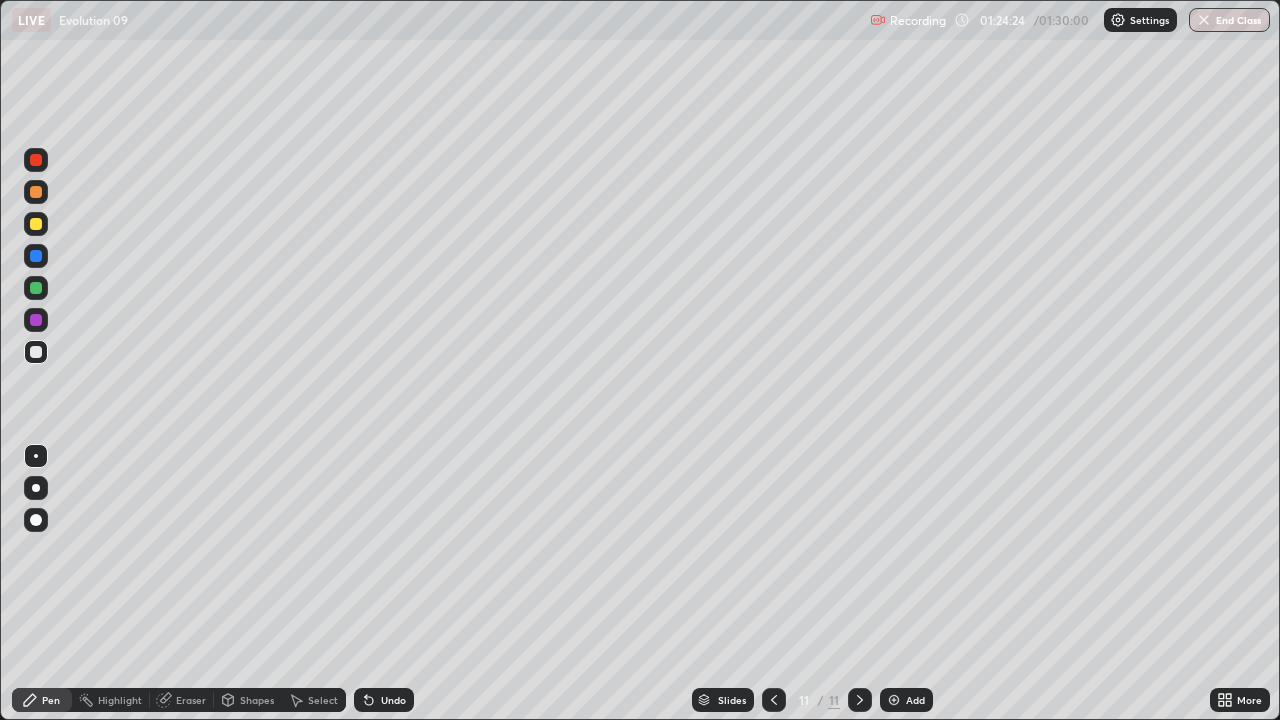 click at bounding box center (1204, 20) 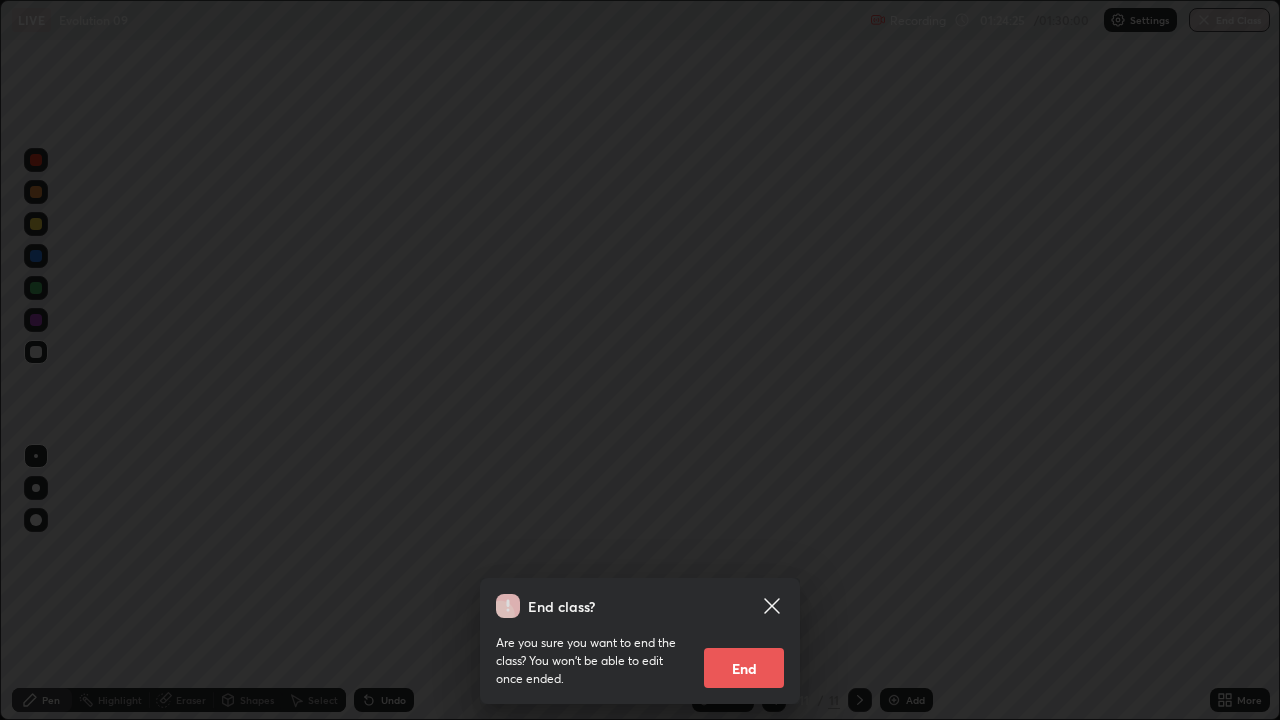click on "End" at bounding box center [744, 668] 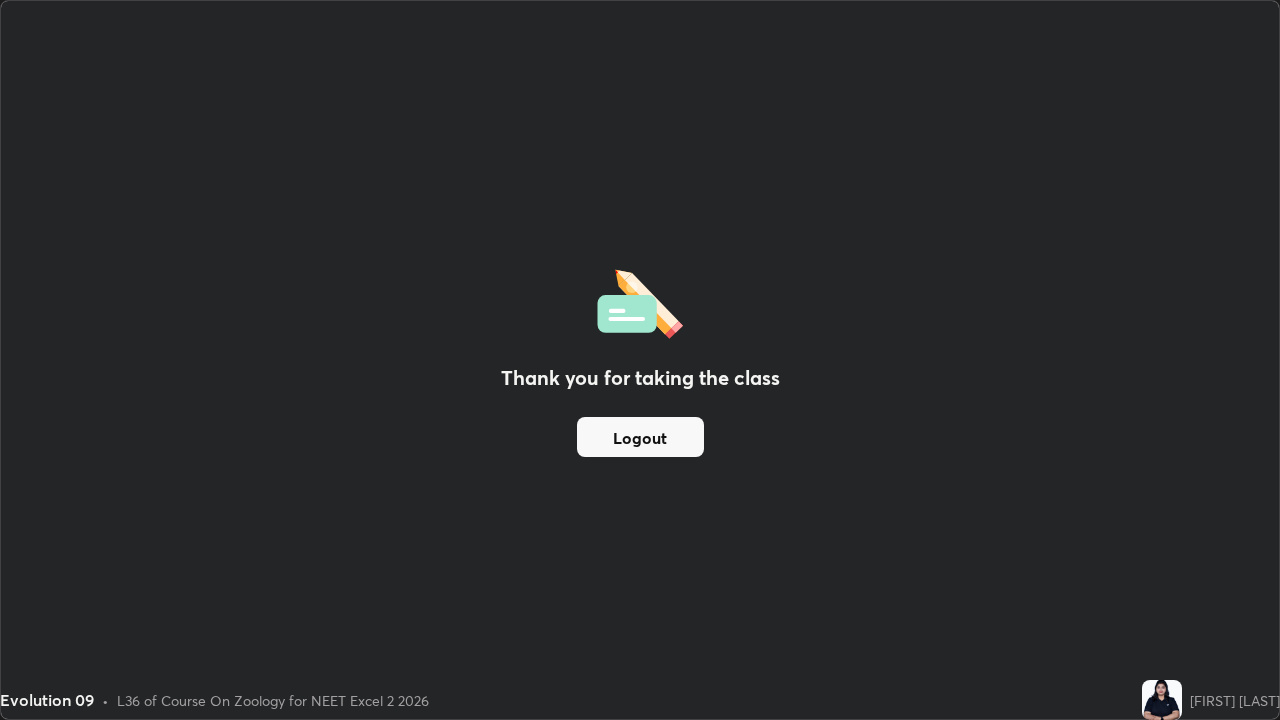 click on "Logout" at bounding box center (640, 437) 